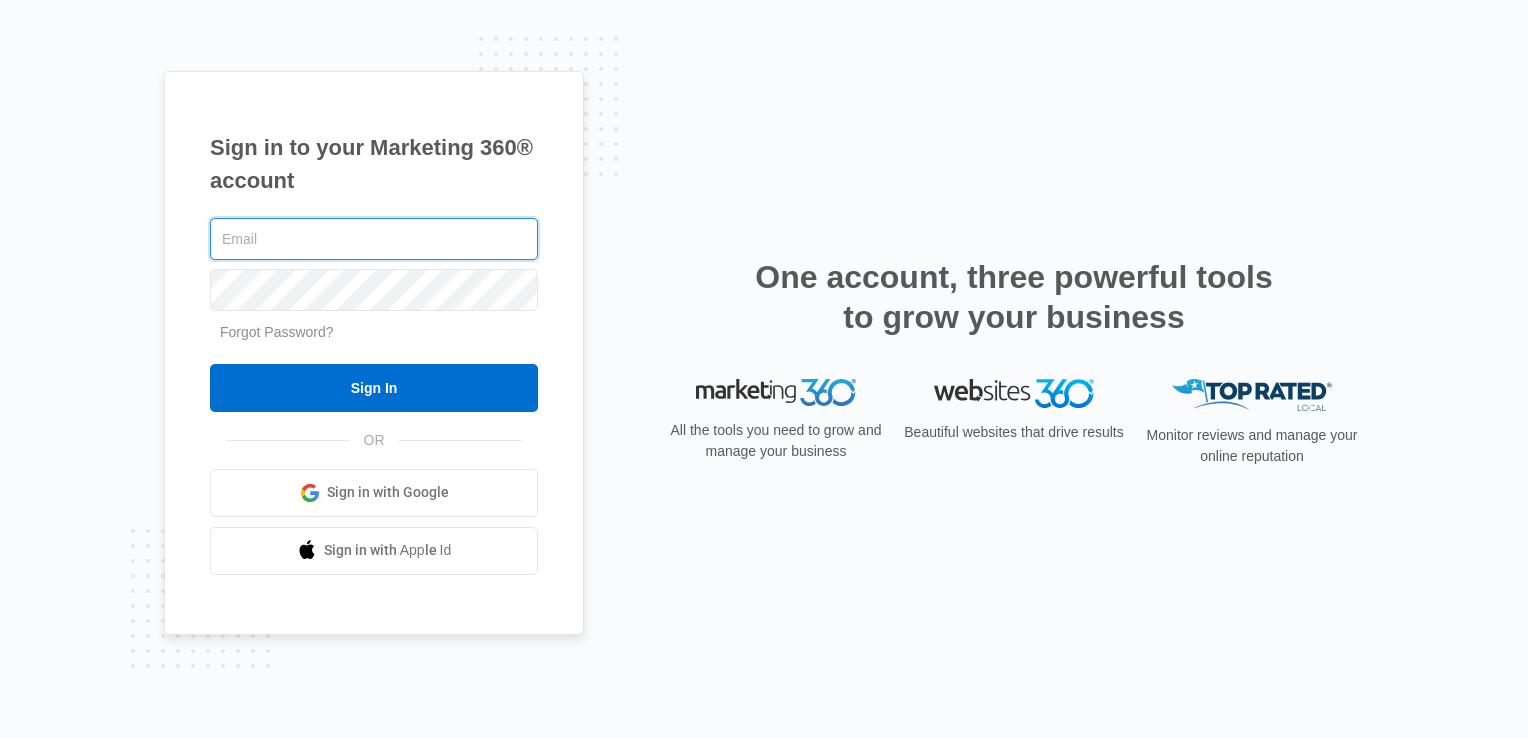 scroll, scrollTop: 0, scrollLeft: 0, axis: both 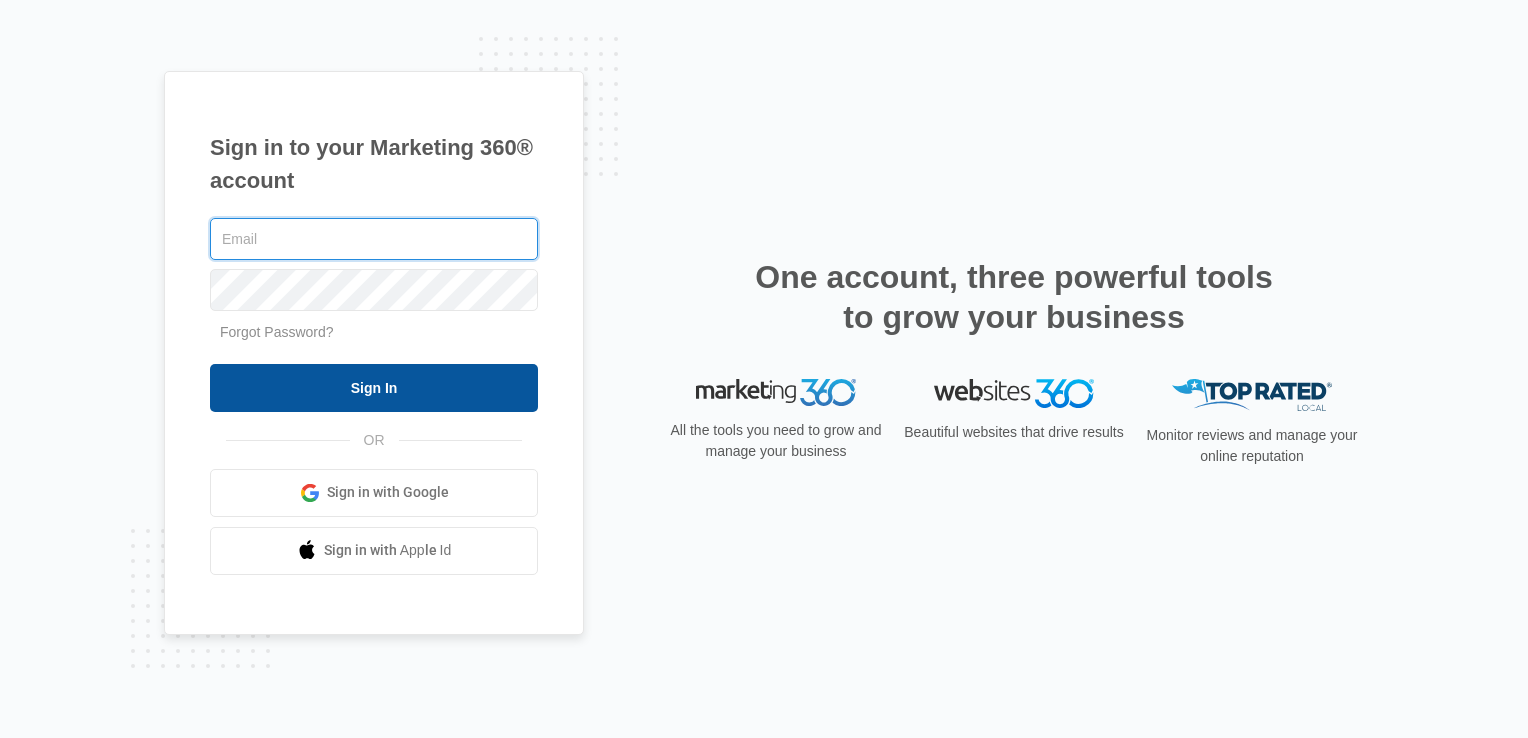type on "marketing@example.com" 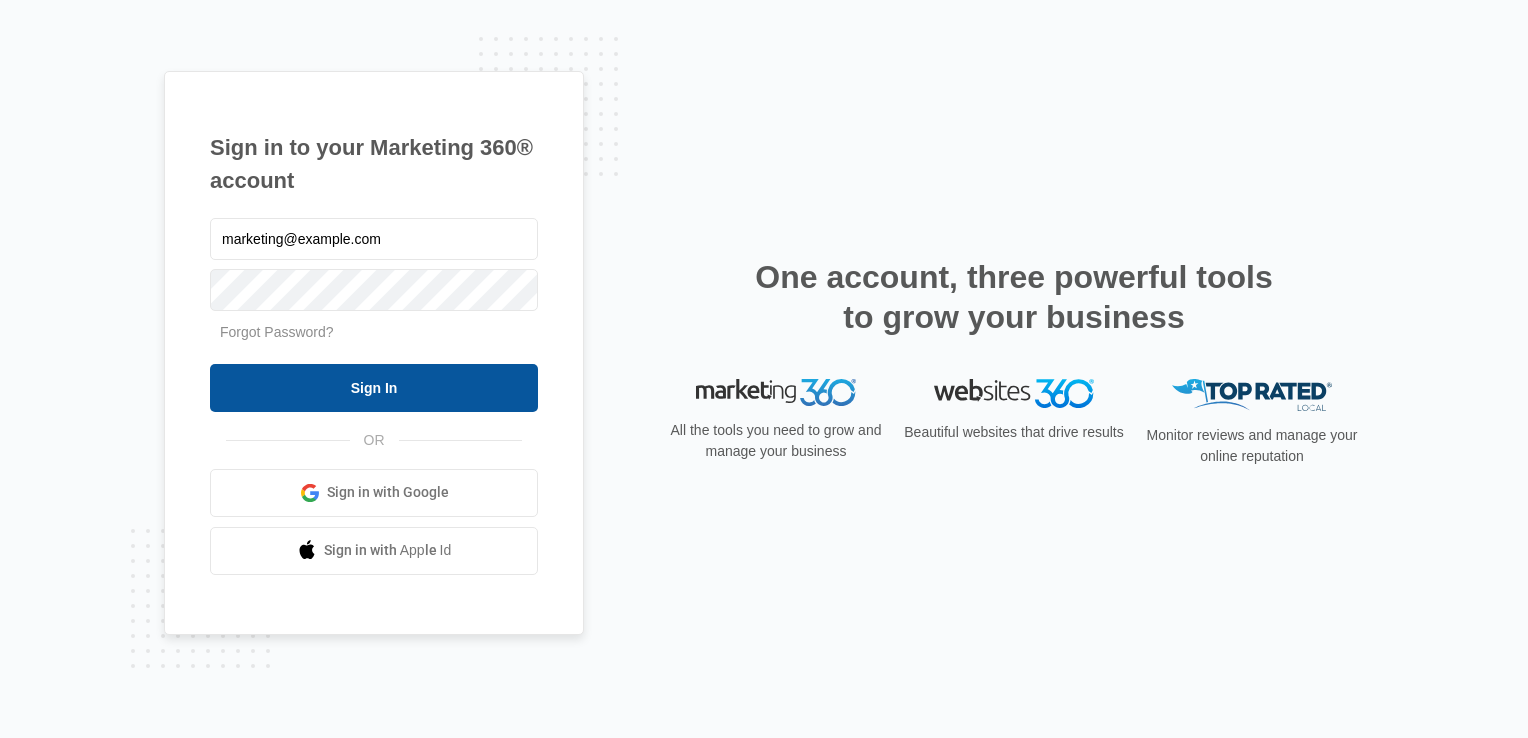 click on "Sign In" at bounding box center (374, 388) 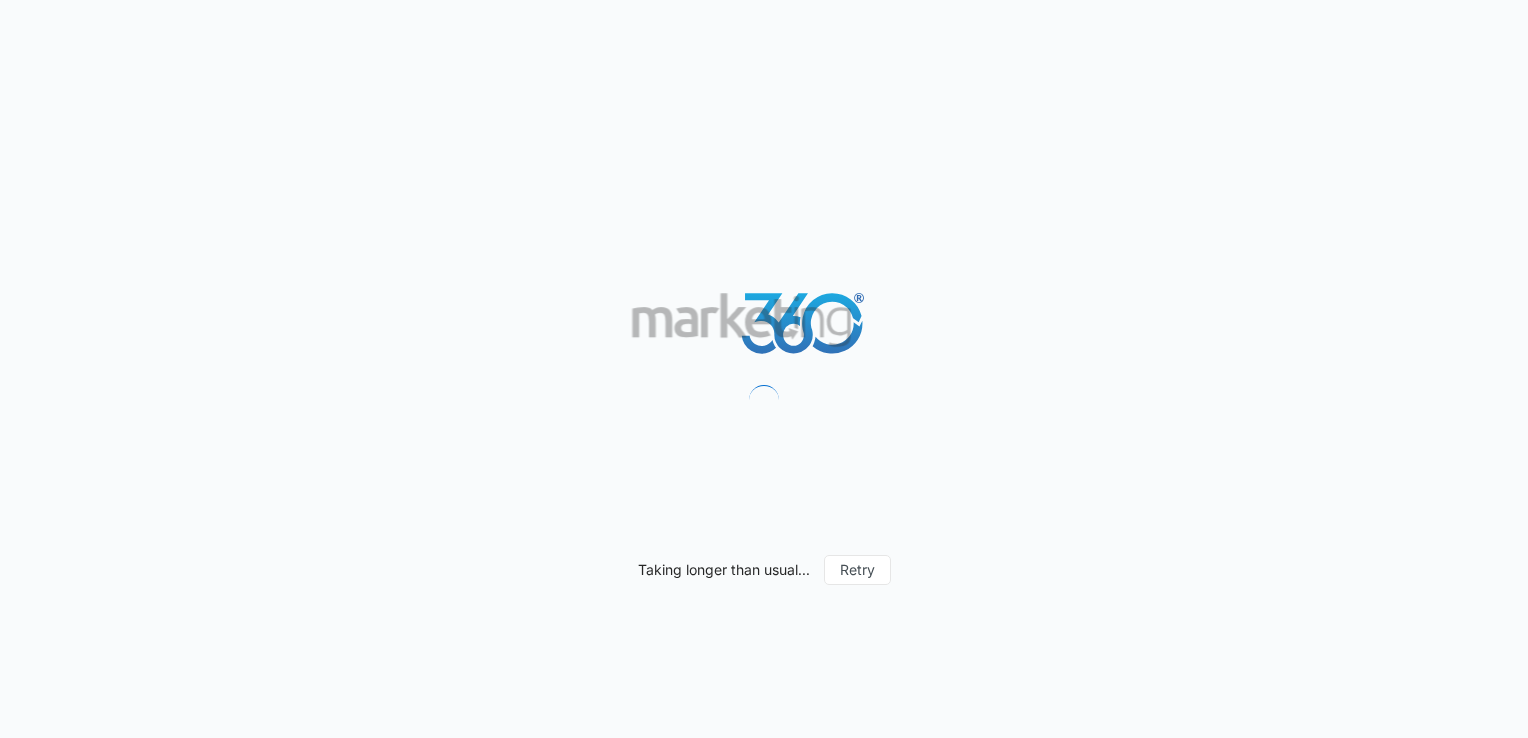 scroll, scrollTop: 0, scrollLeft: 0, axis: both 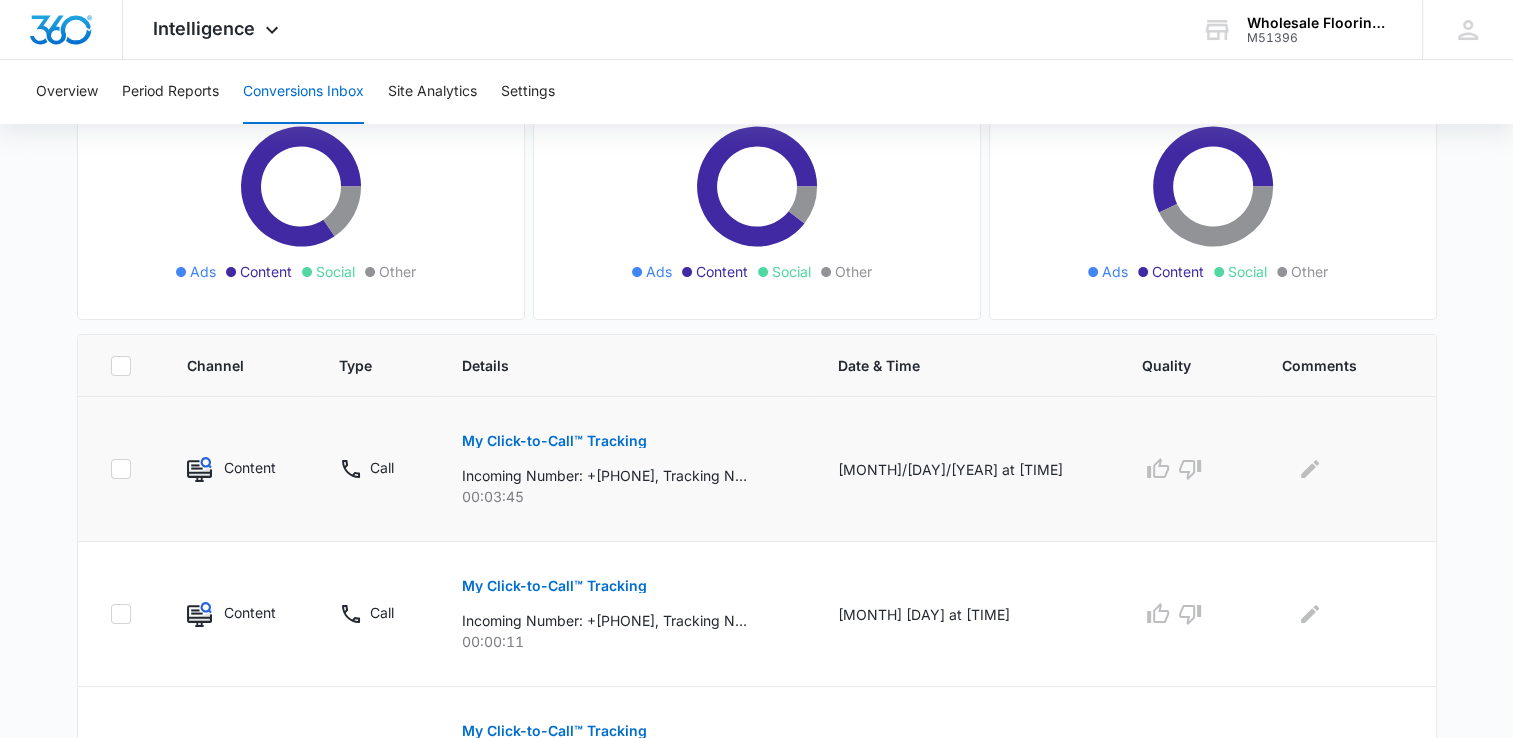 click on "My Click-to-Call™ Tracking" at bounding box center [554, 441] 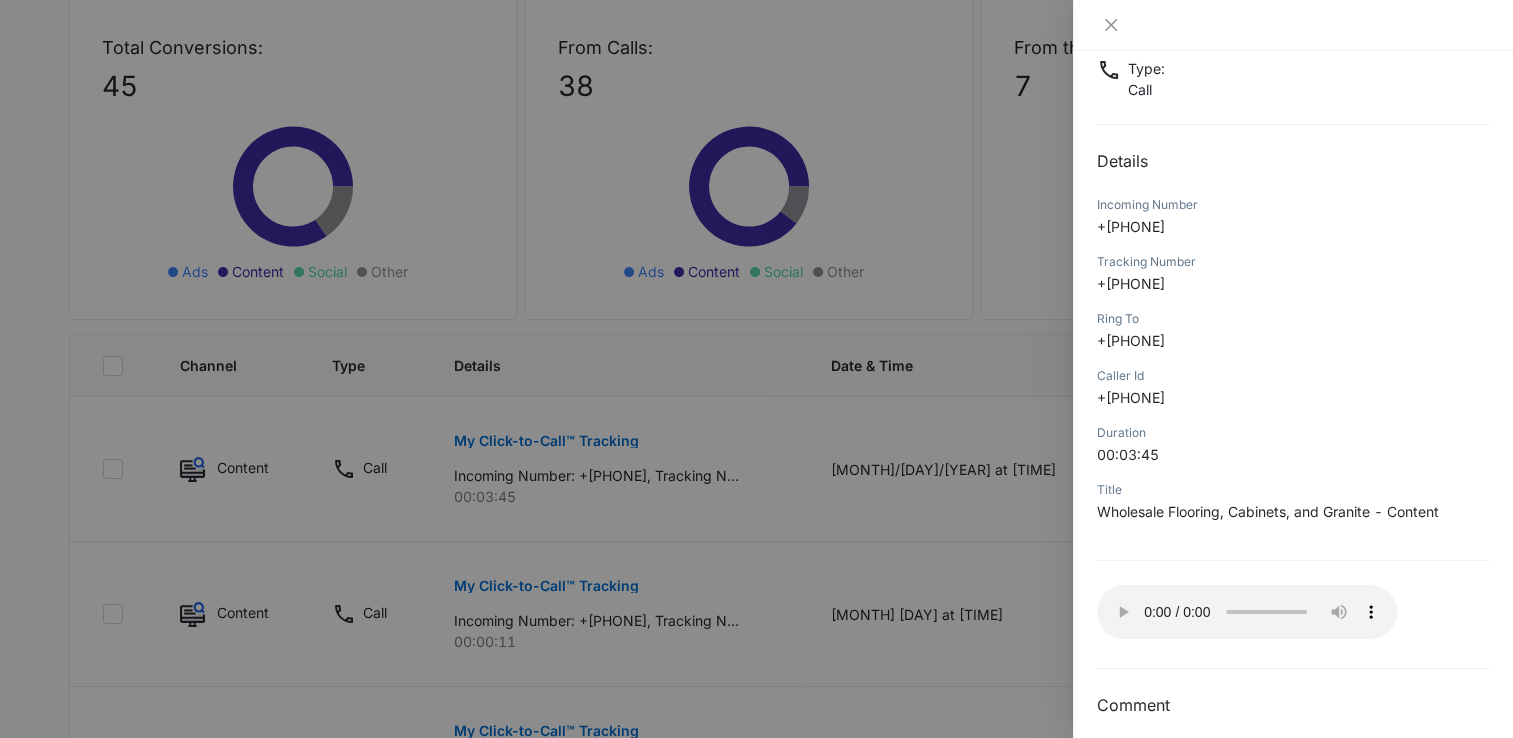 scroll, scrollTop: 149, scrollLeft: 0, axis: vertical 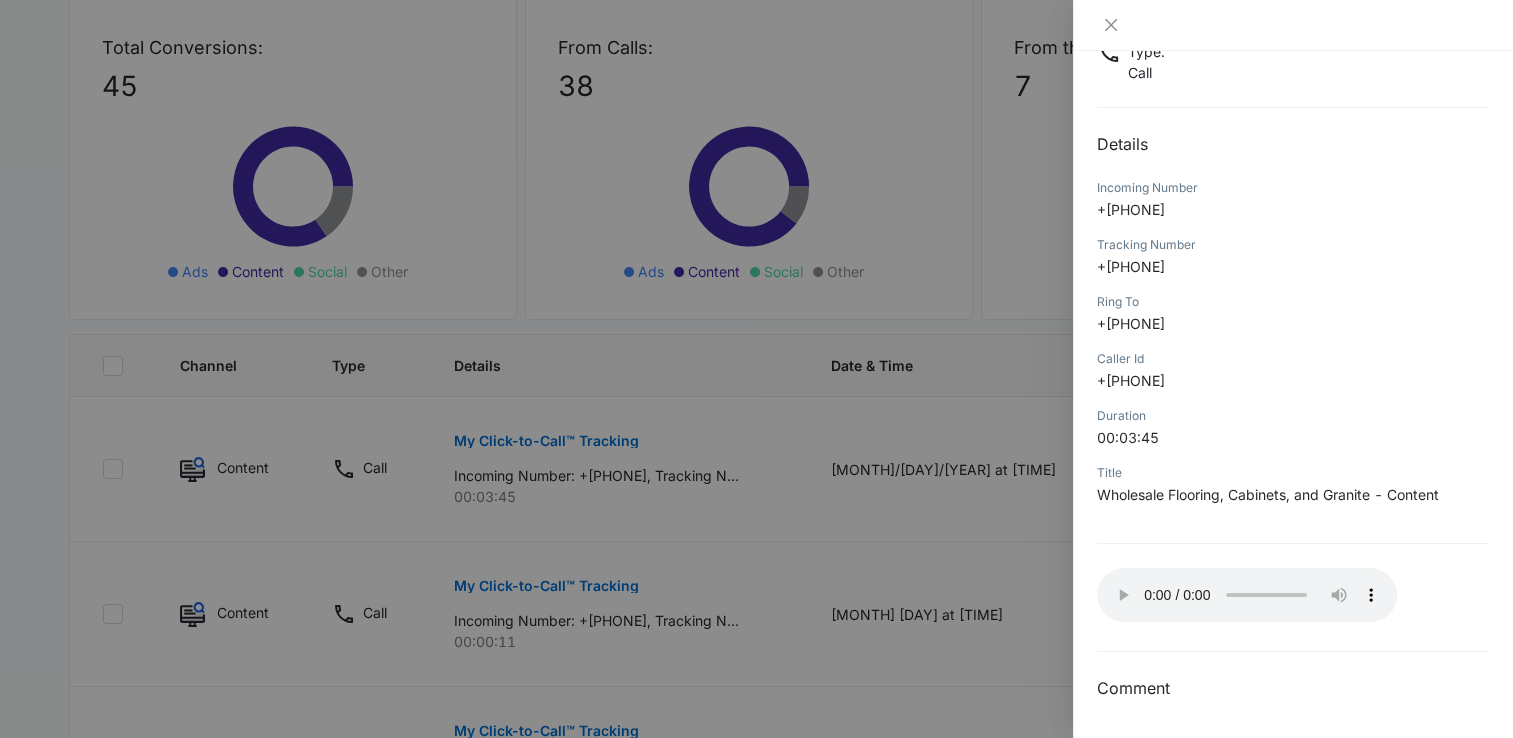 type 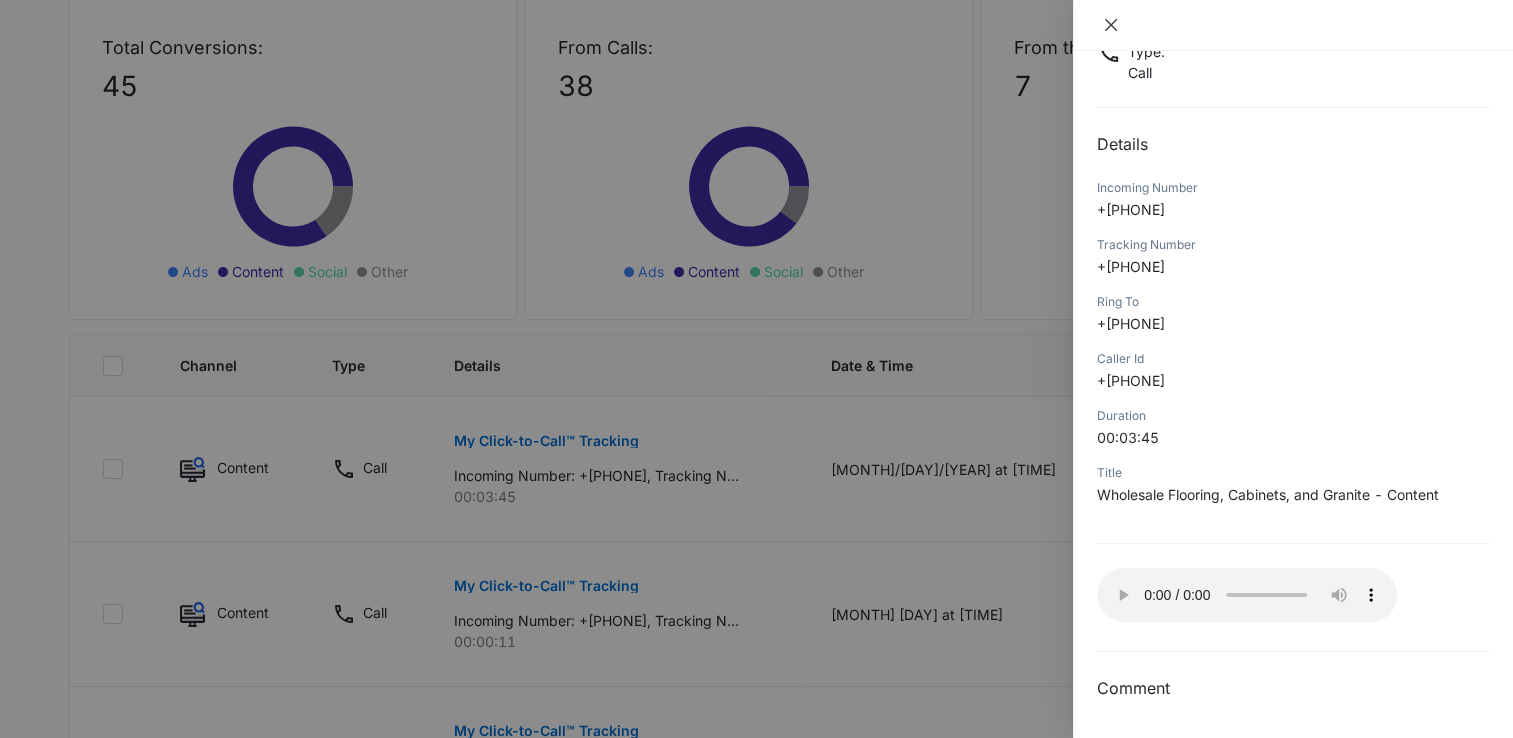 click 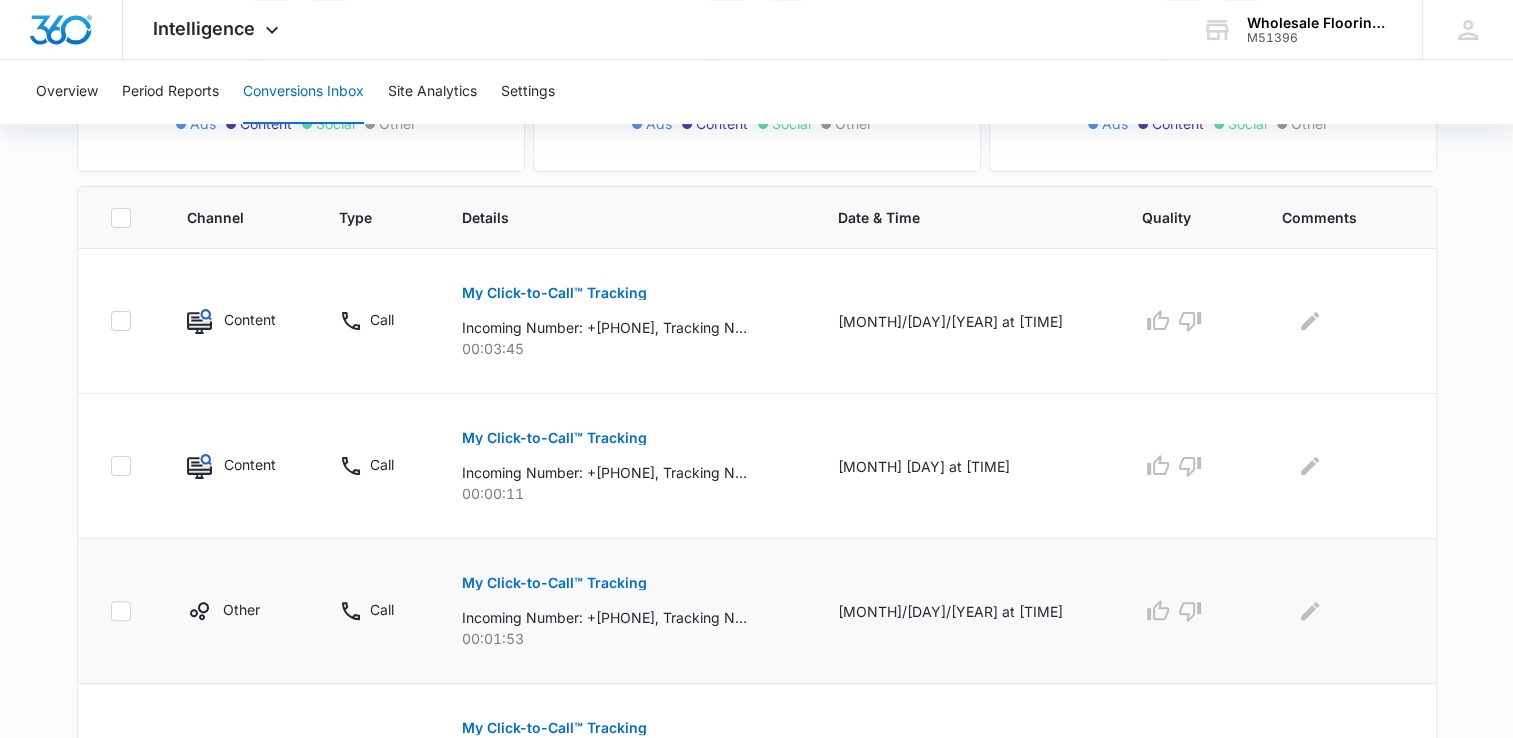 scroll, scrollTop: 400, scrollLeft: 0, axis: vertical 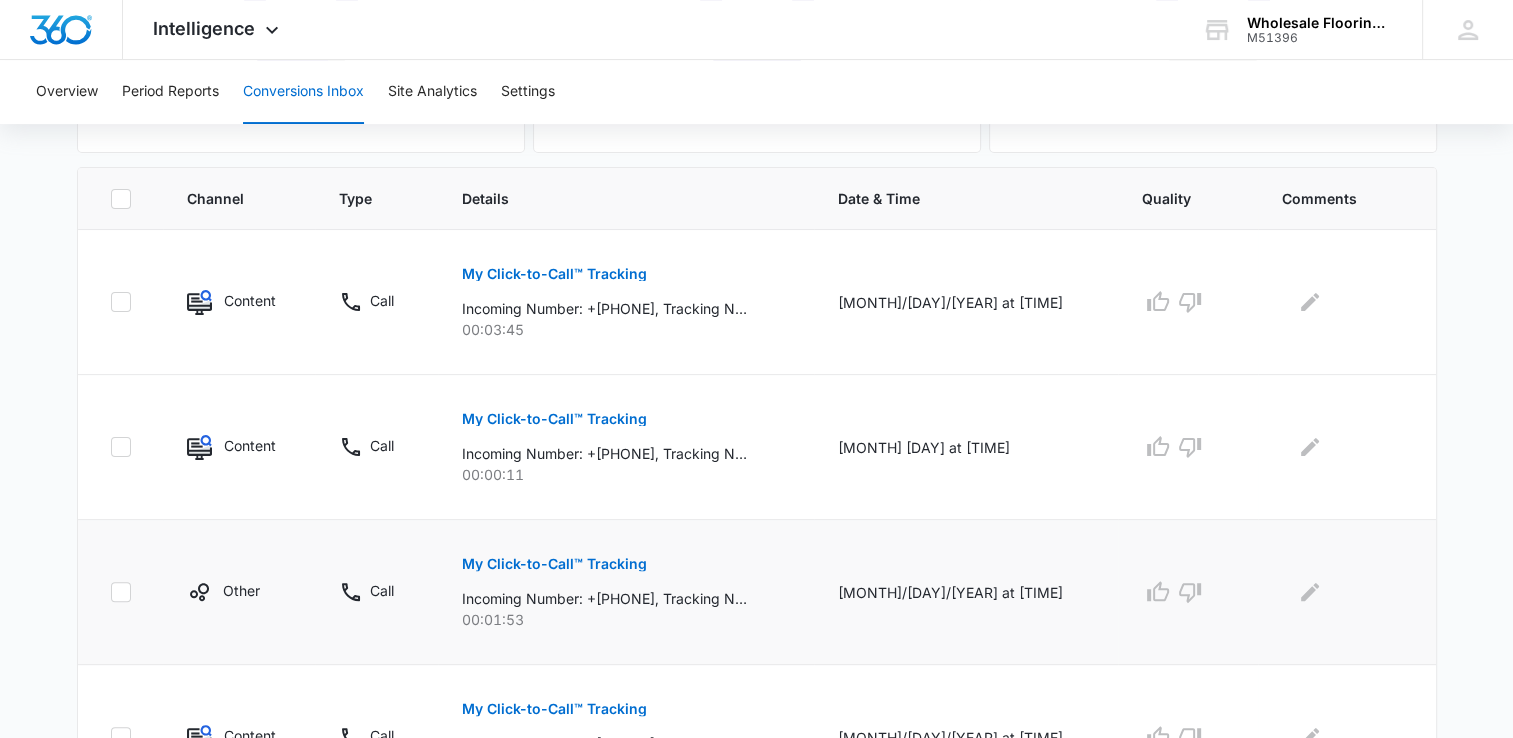 click on "My Click-to-Call™ Tracking" at bounding box center (554, 564) 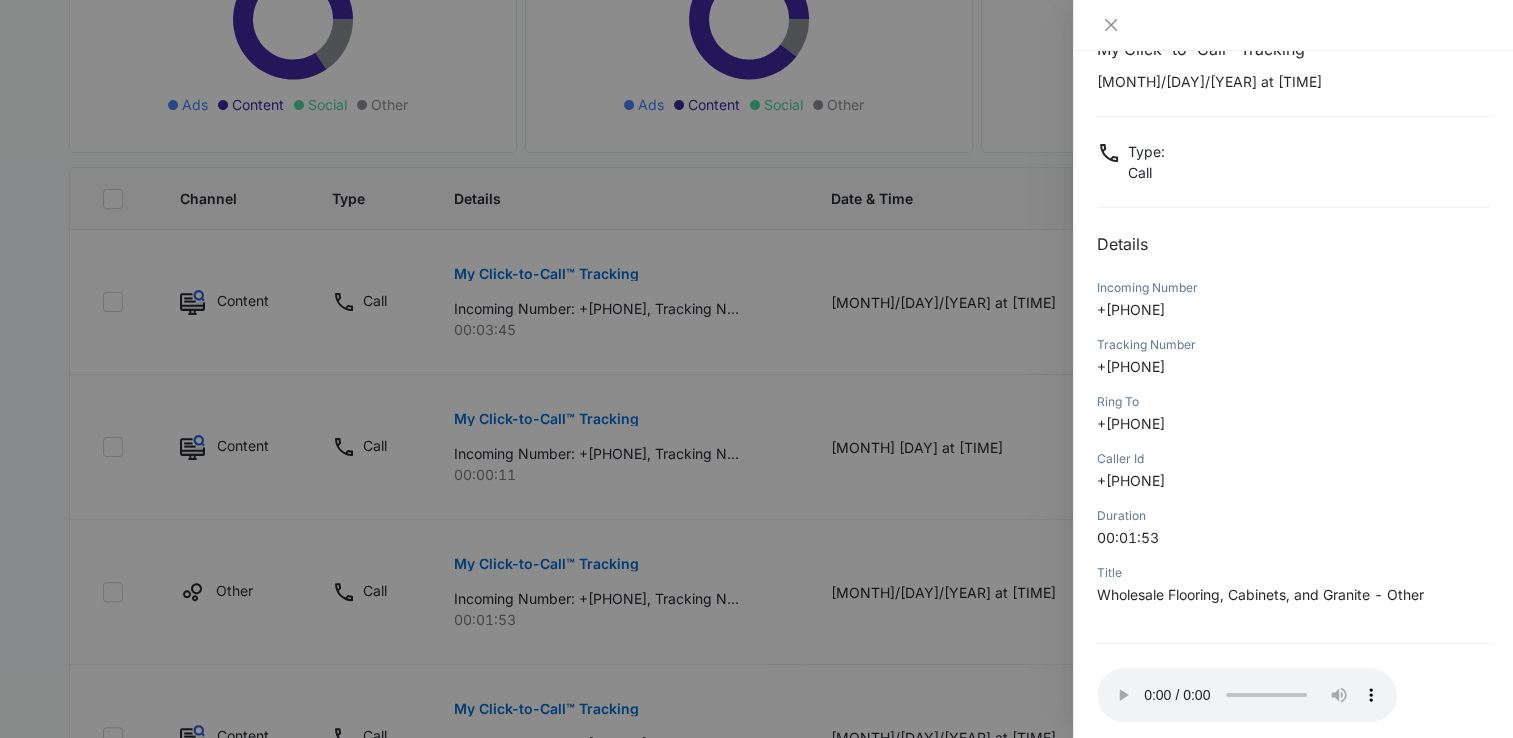 scroll, scrollTop: 149, scrollLeft: 0, axis: vertical 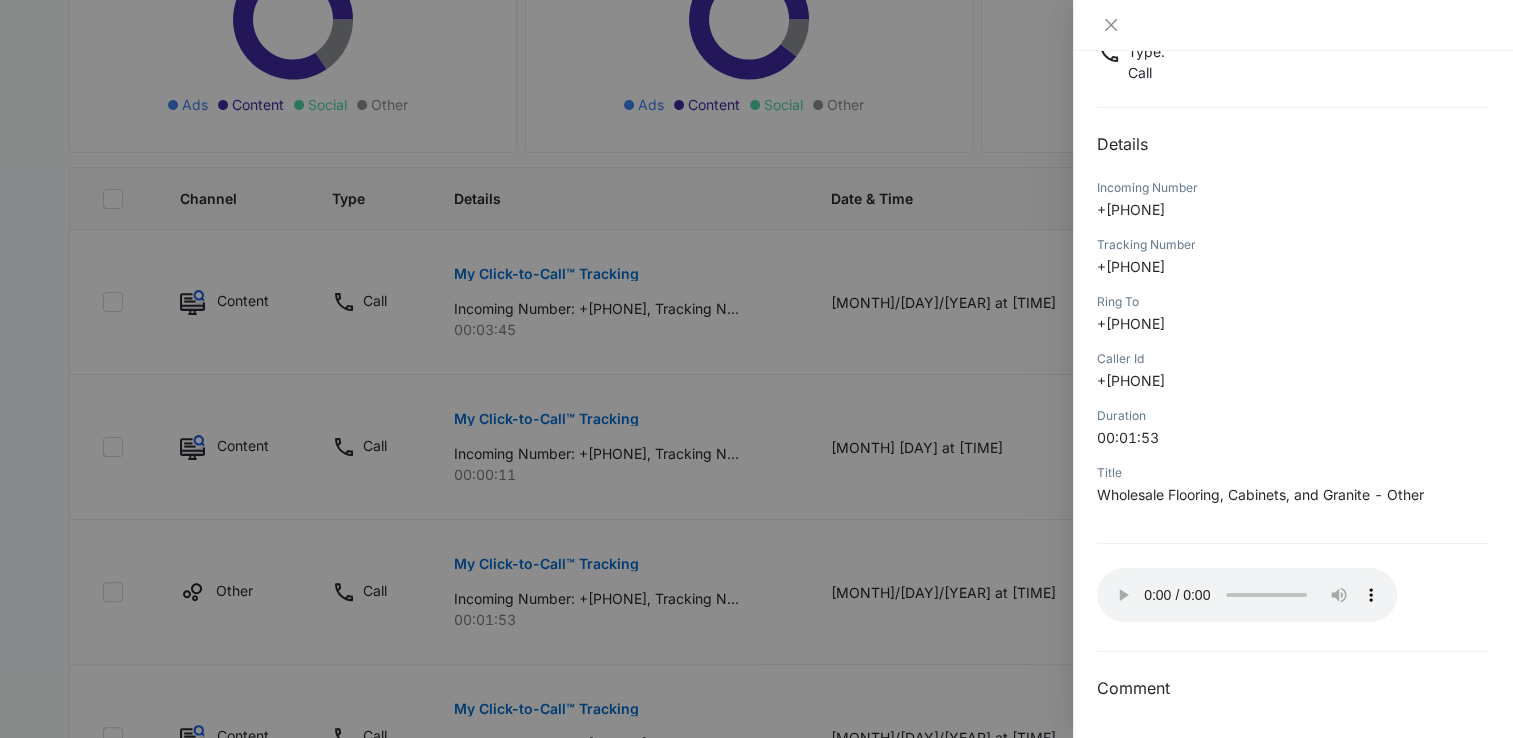 type 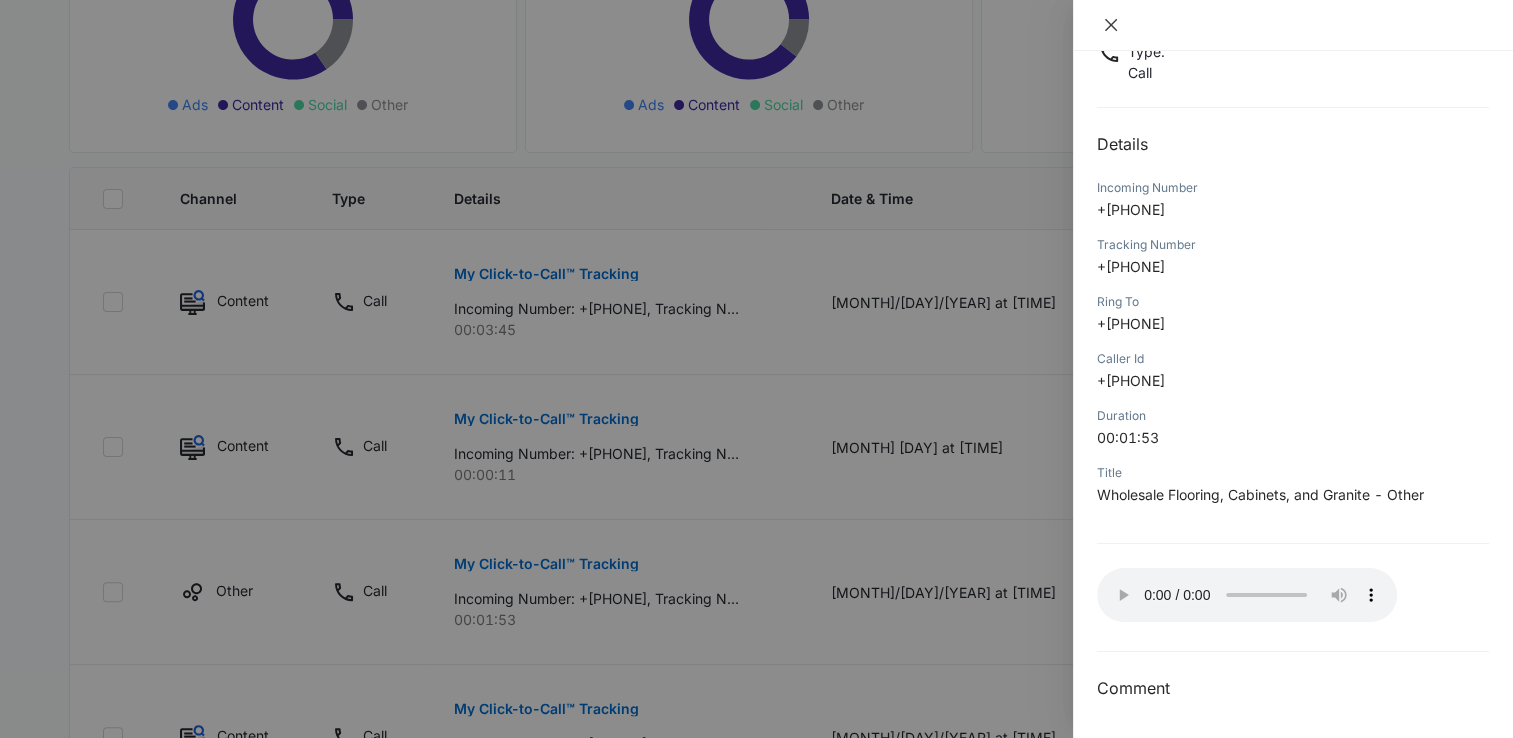 click 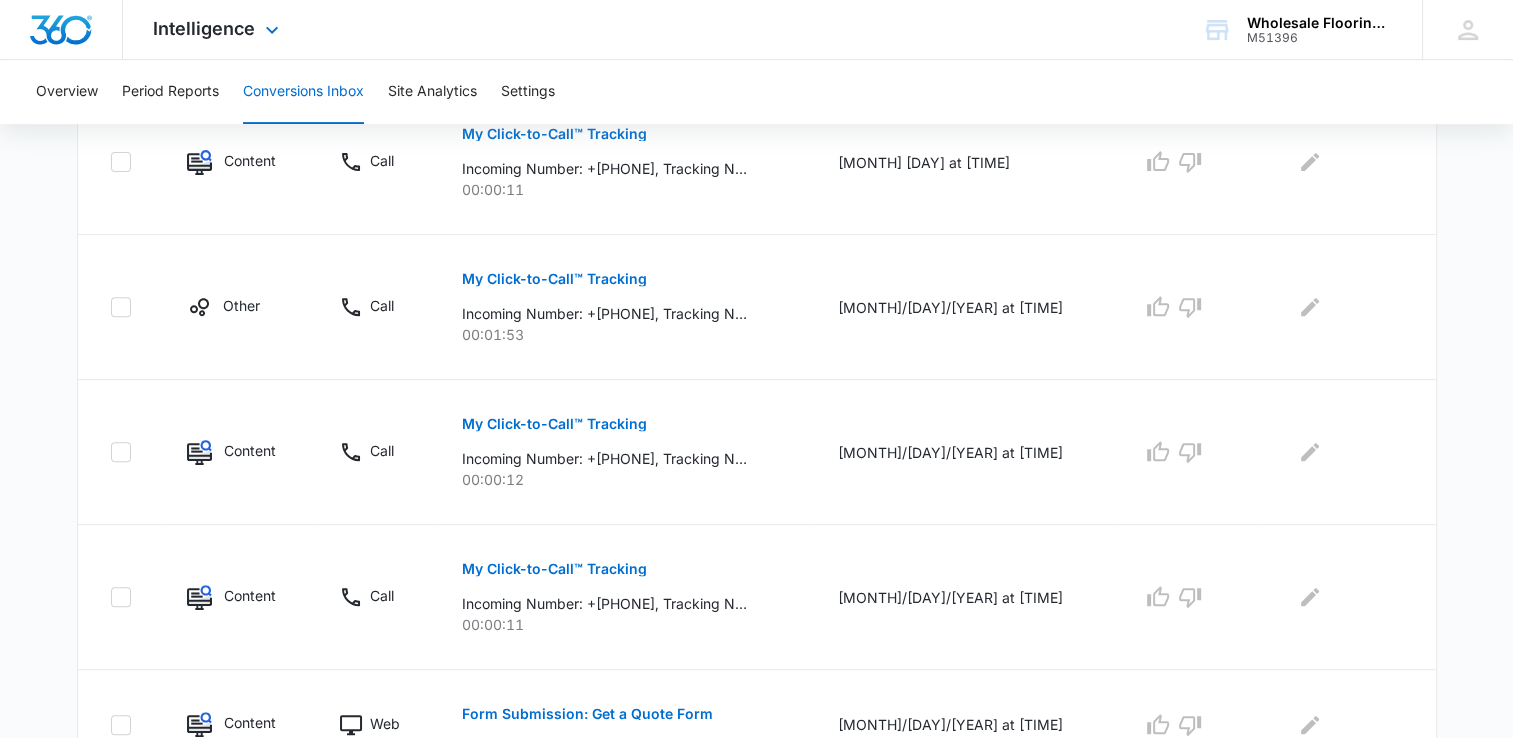 scroll, scrollTop: 664, scrollLeft: 0, axis: vertical 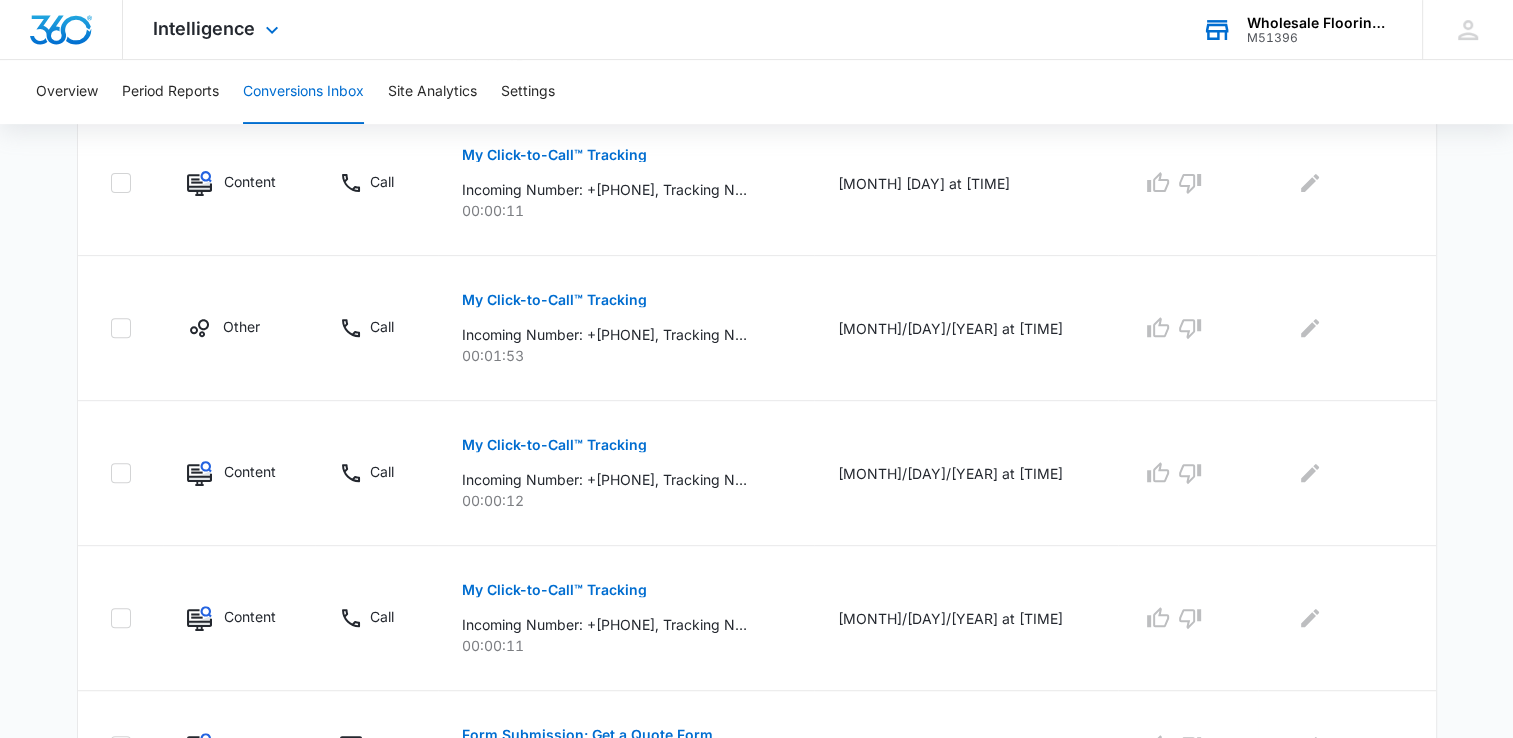 click on "Wholesale Flooring, Cabinets & Granite" at bounding box center (1320, 23) 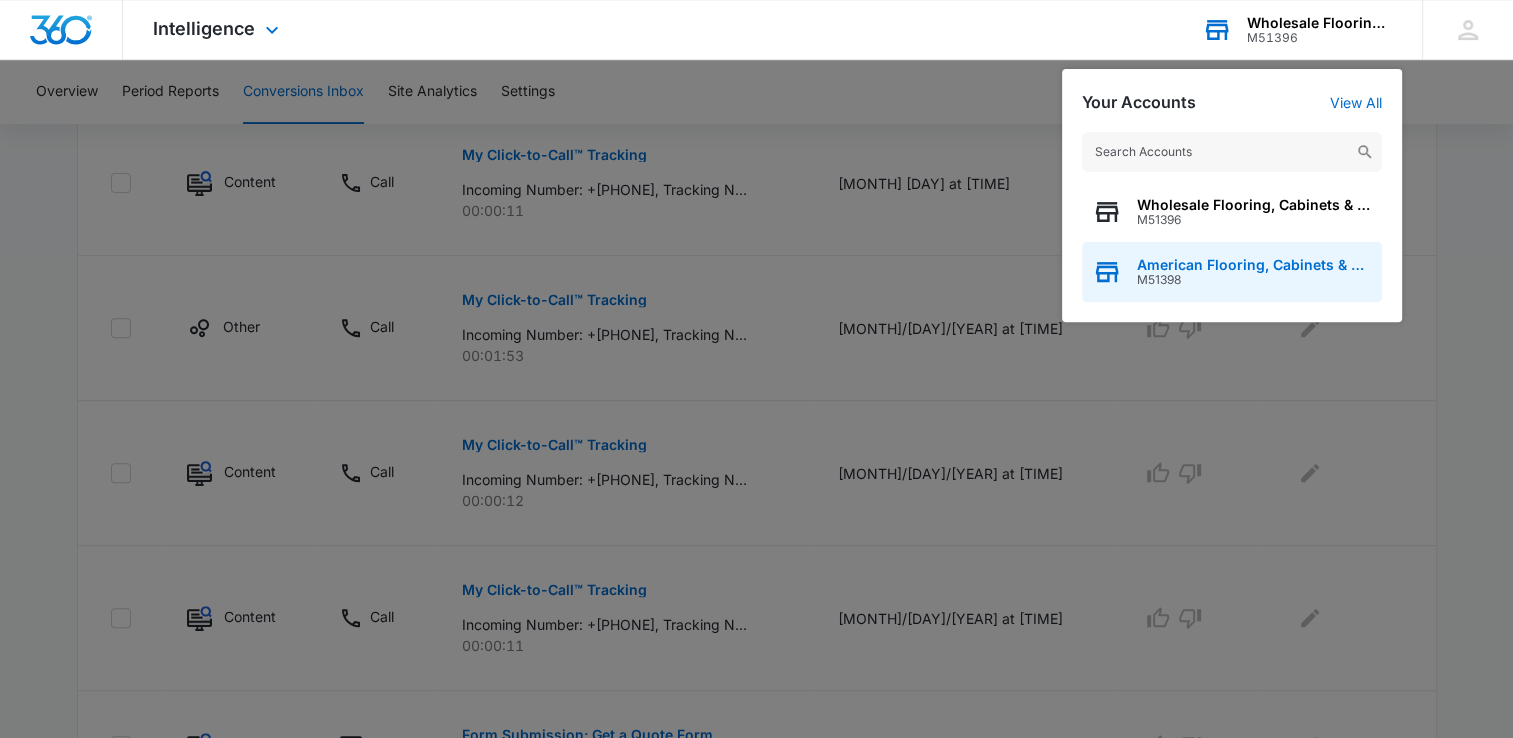 click on "M51398" at bounding box center [1254, 280] 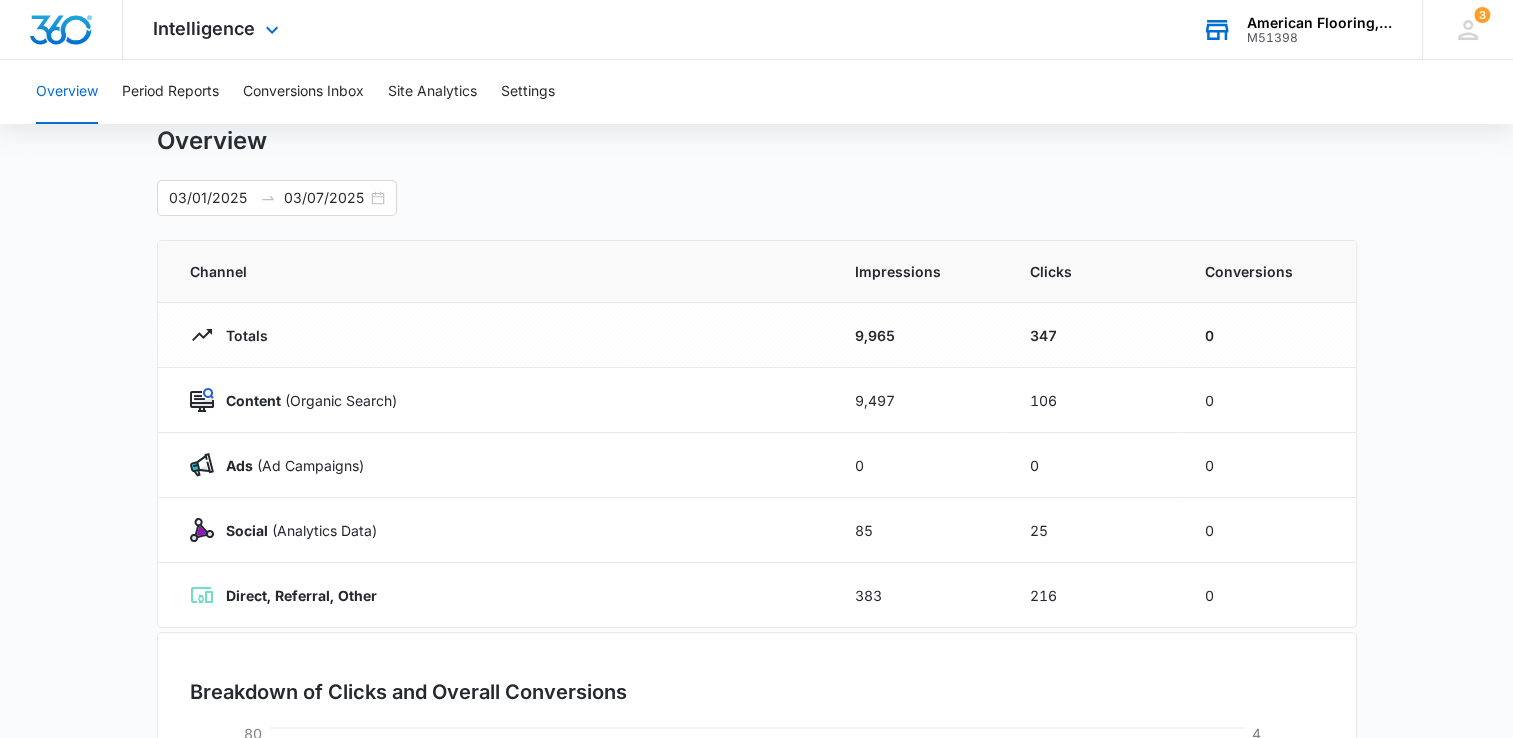 scroll, scrollTop: 0, scrollLeft: 0, axis: both 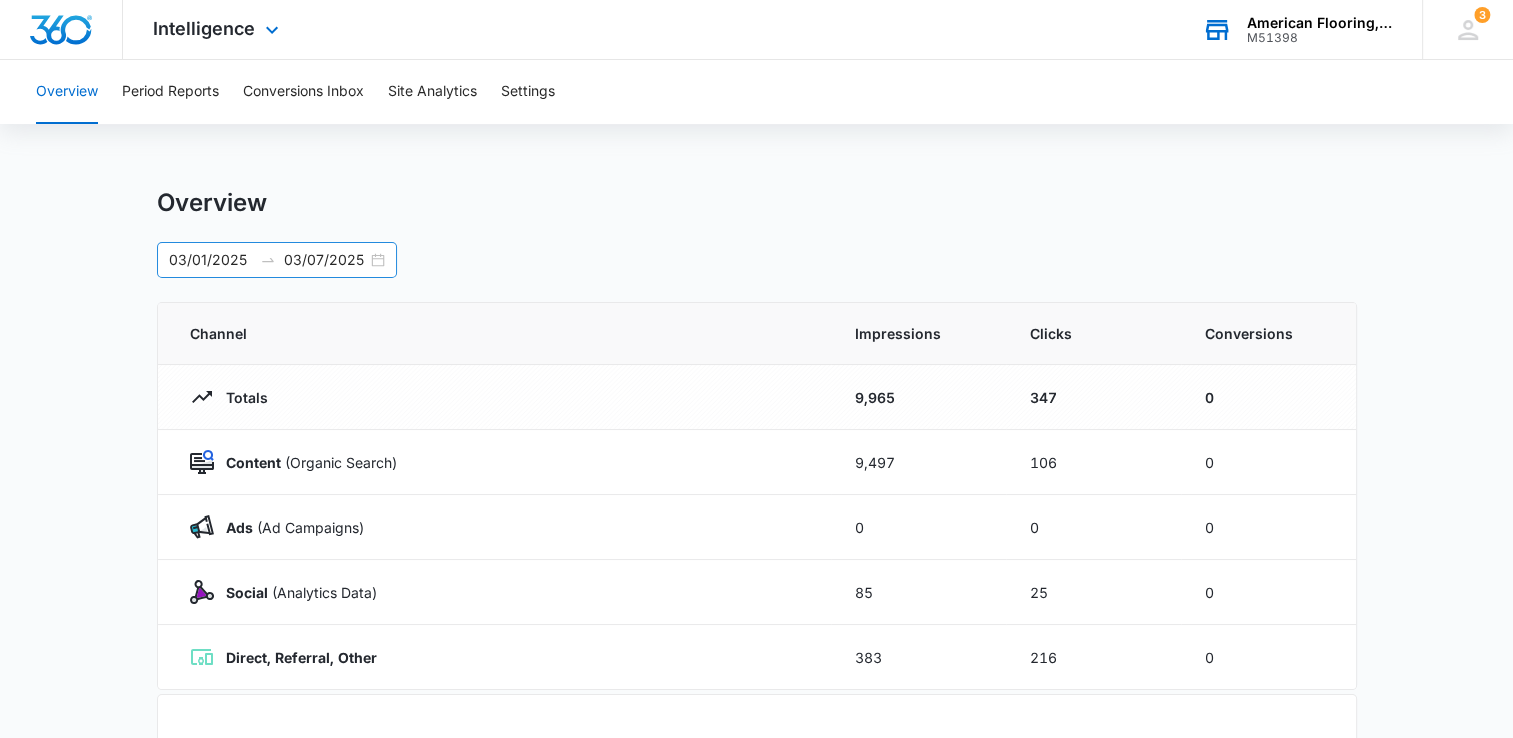 click on "[MONTH]/[DAY]/[YEAR] [MONTH]/[DAY]/[YEAR]" at bounding box center (277, 260) 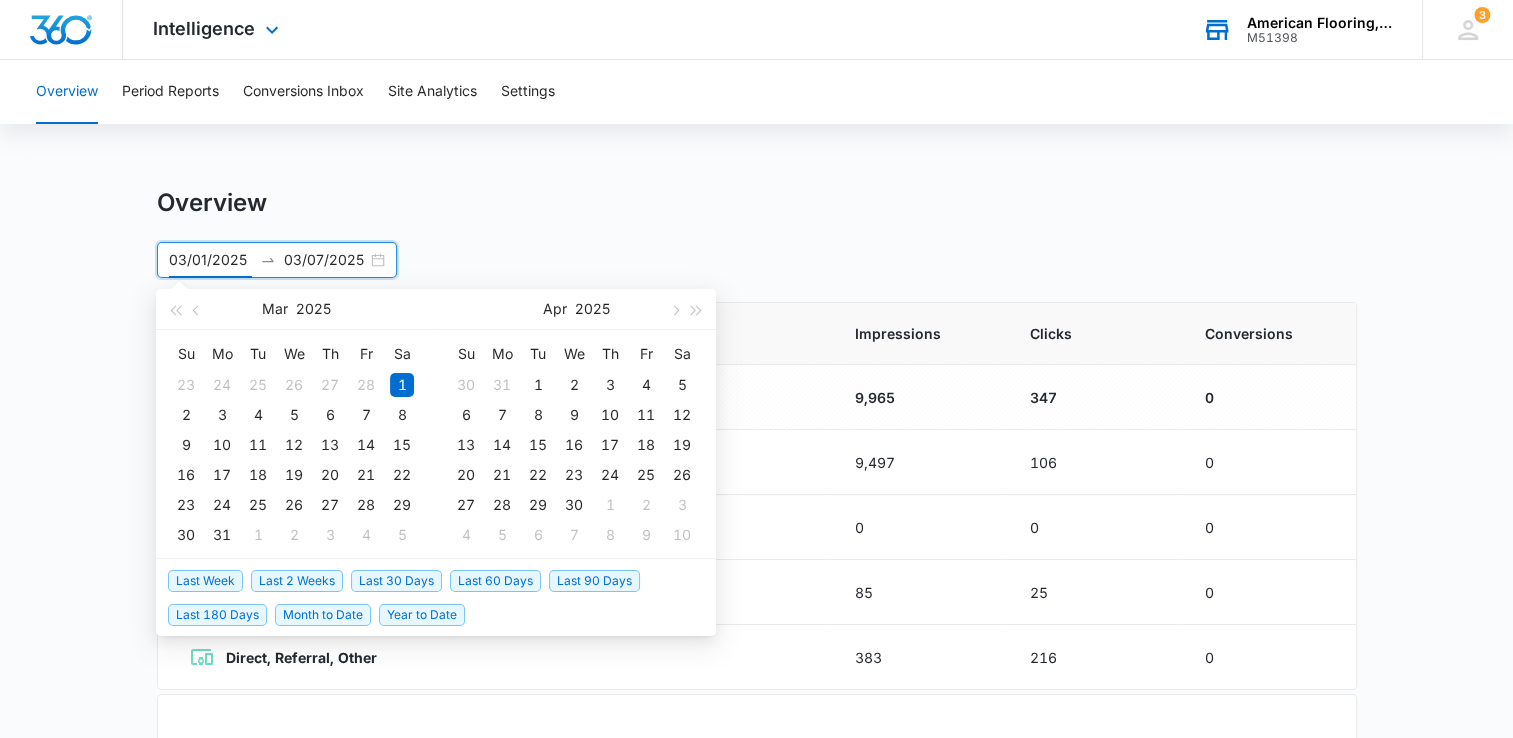 click on "Last 30 Days" at bounding box center (396, 581) 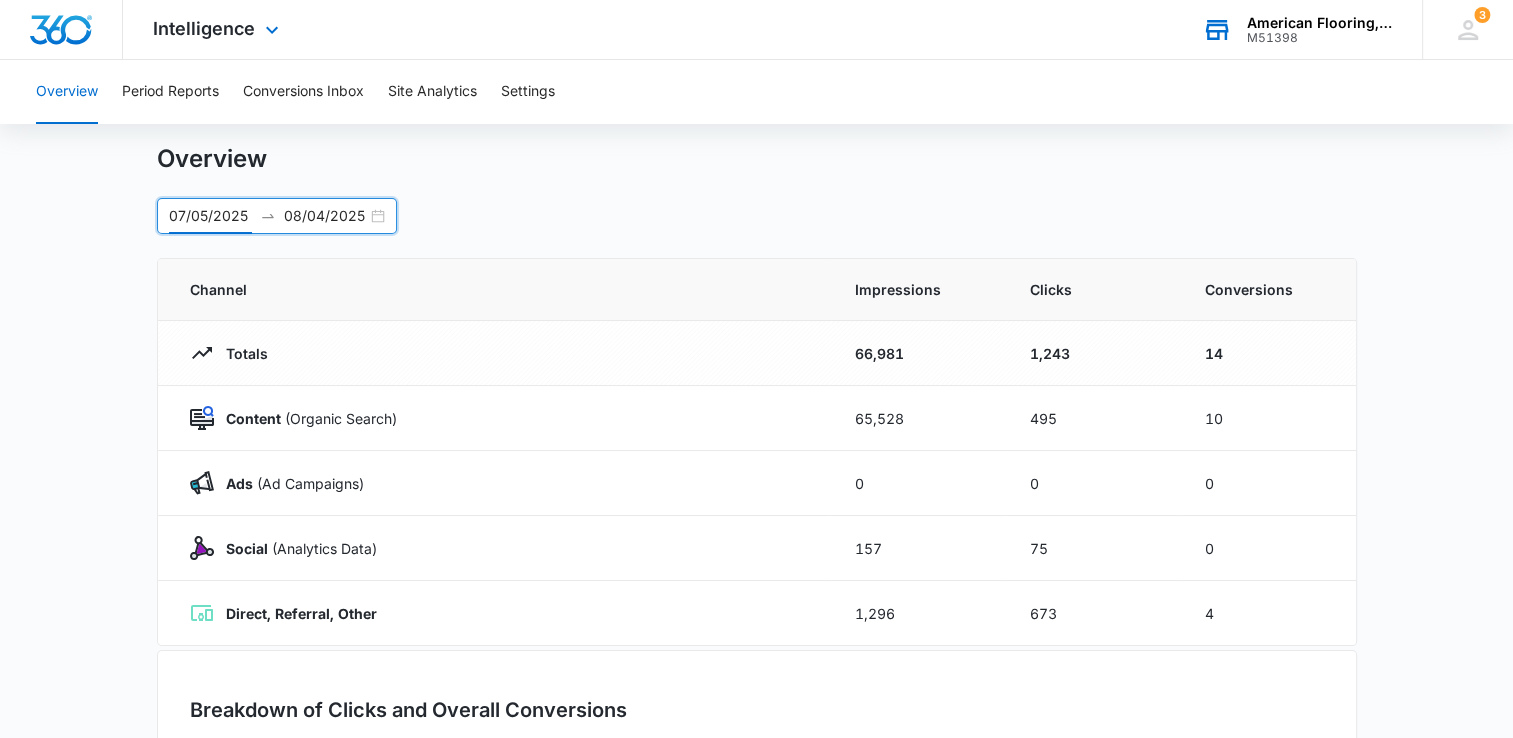 scroll, scrollTop: 0, scrollLeft: 0, axis: both 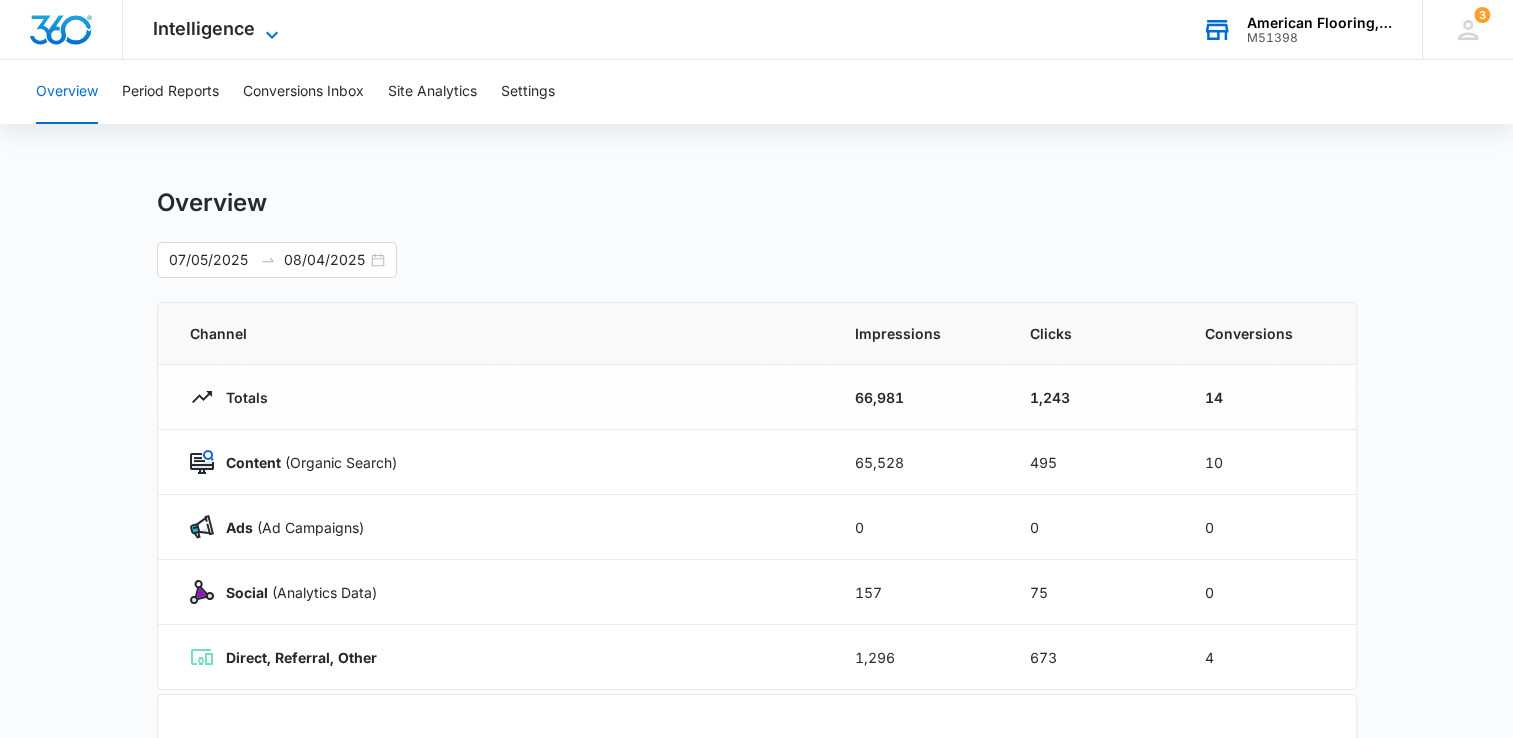 click on "Intelligence" at bounding box center (204, 28) 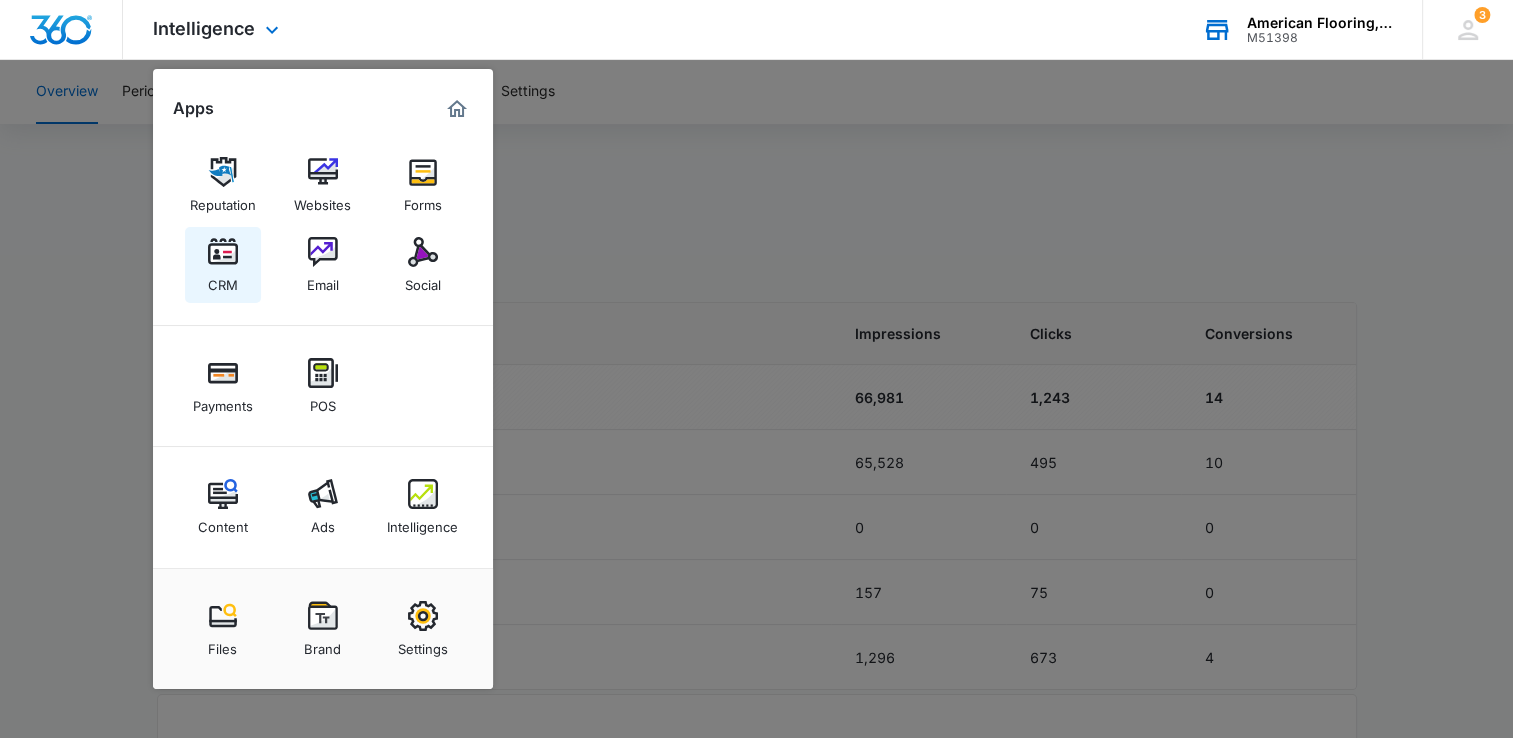 click at bounding box center [223, 252] 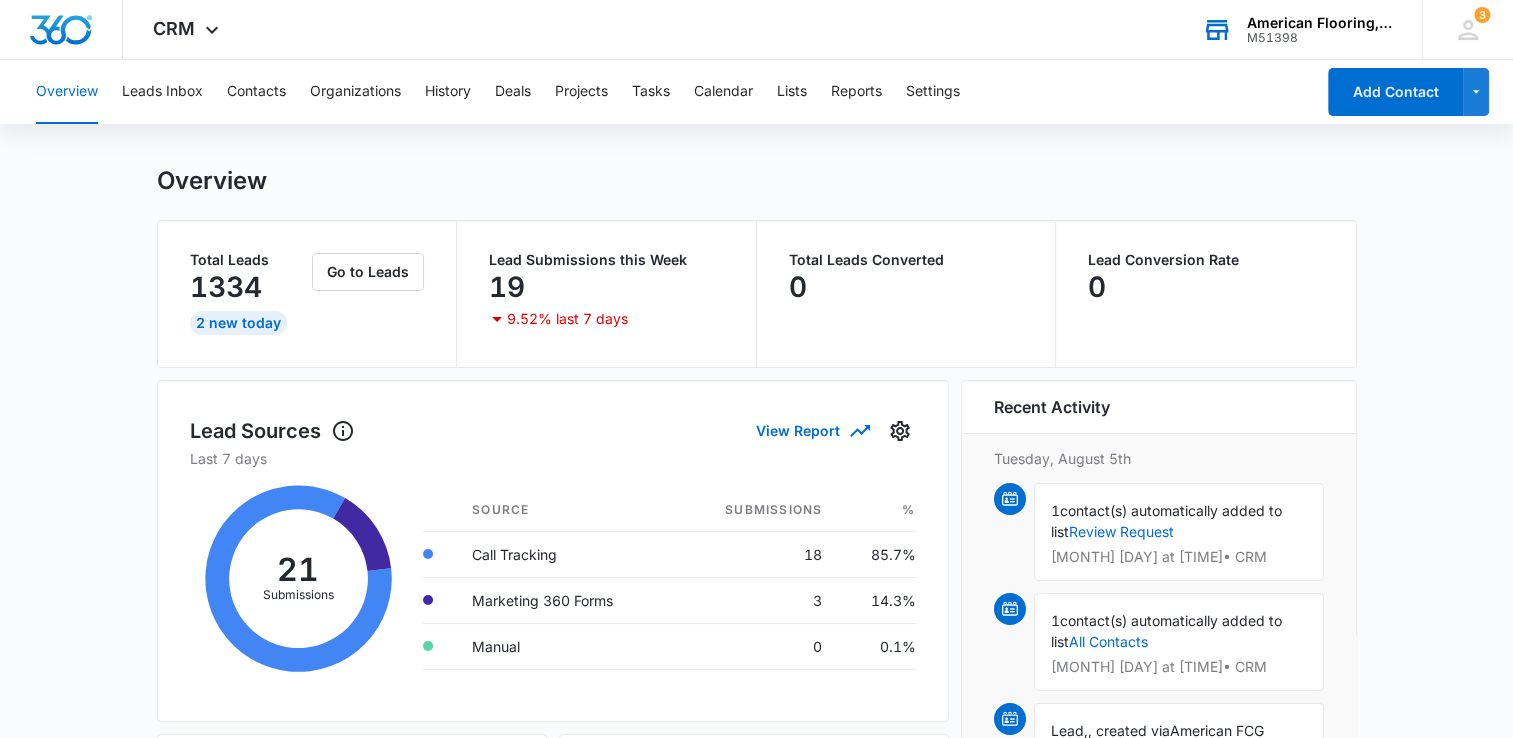 scroll, scrollTop: 33, scrollLeft: 0, axis: vertical 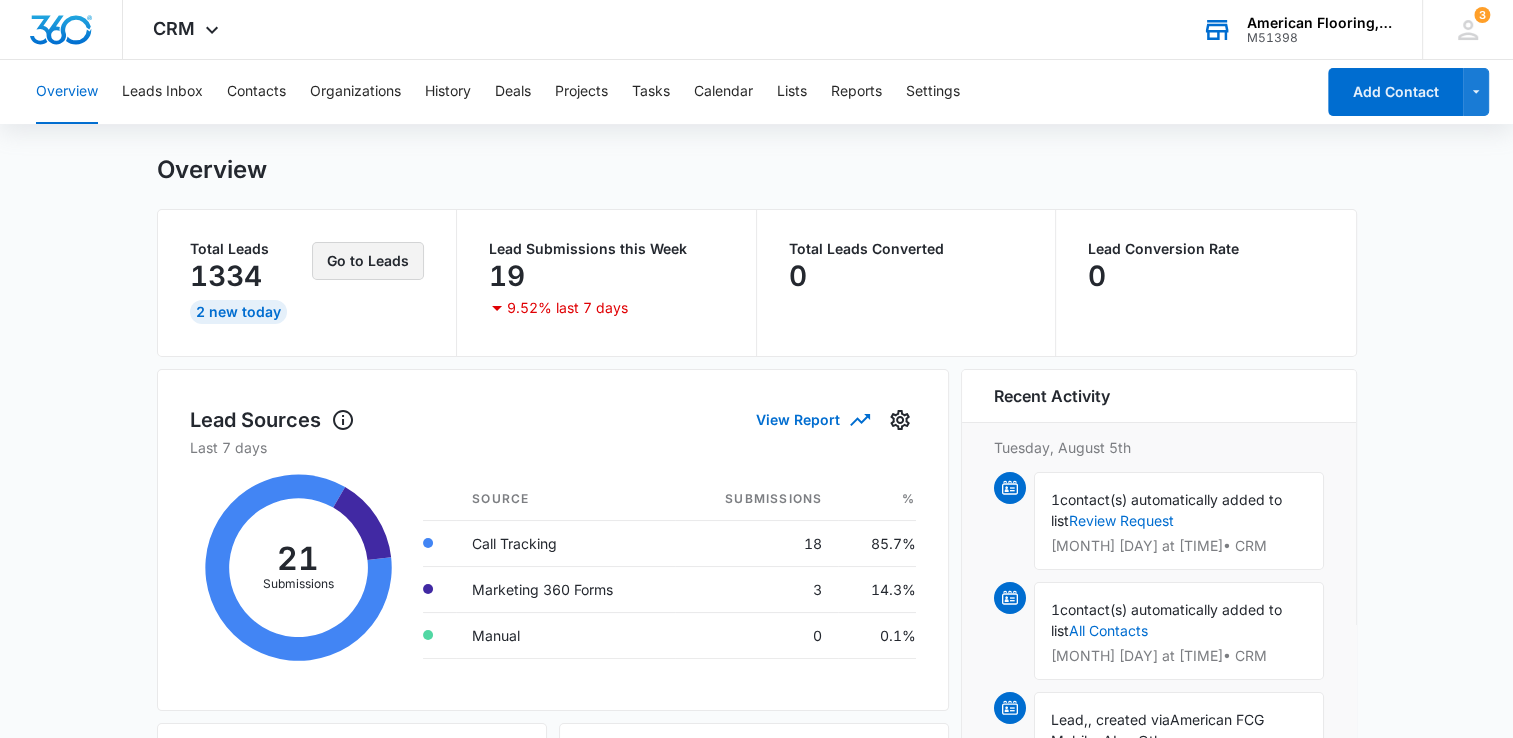 click on "Go to Leads" at bounding box center [368, 261] 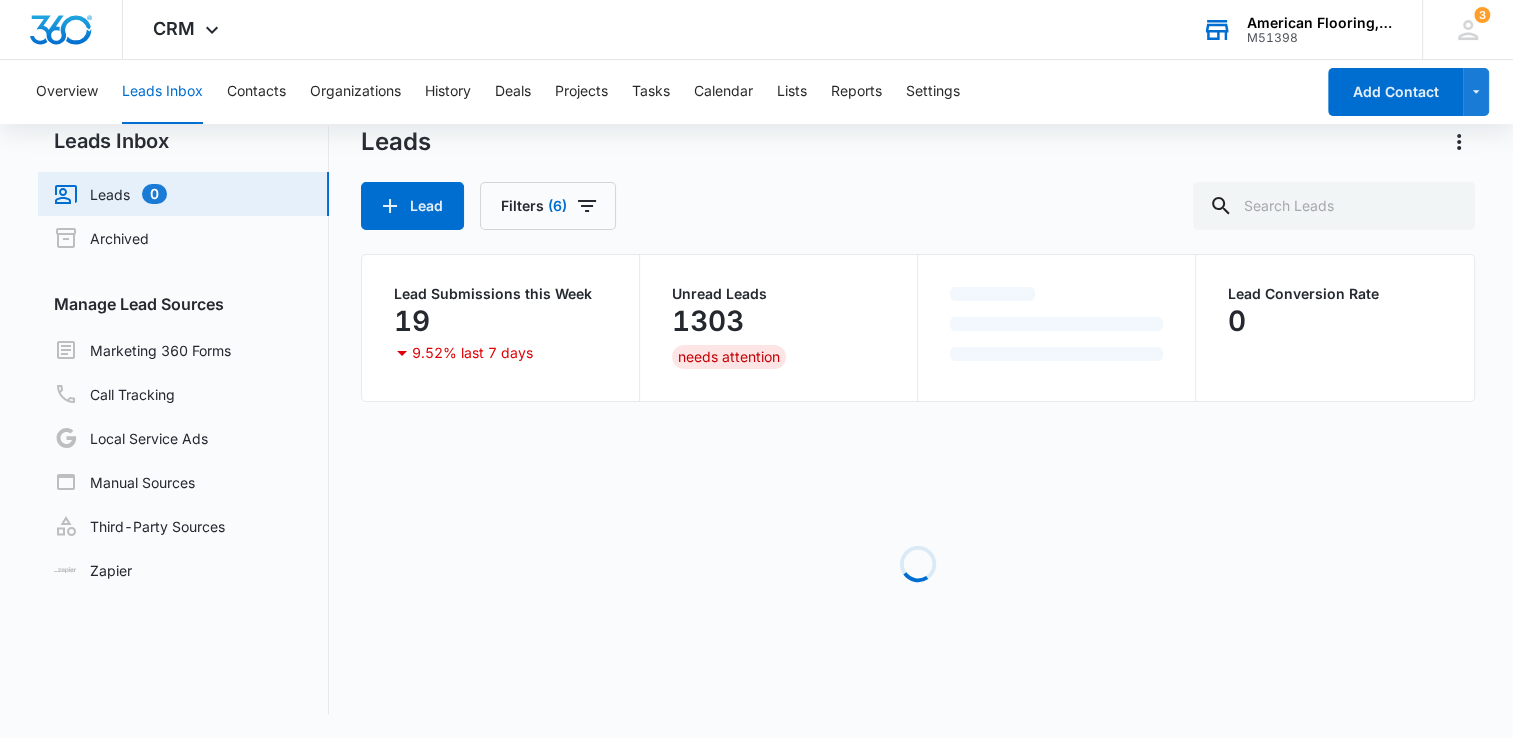 scroll, scrollTop: 0, scrollLeft: 0, axis: both 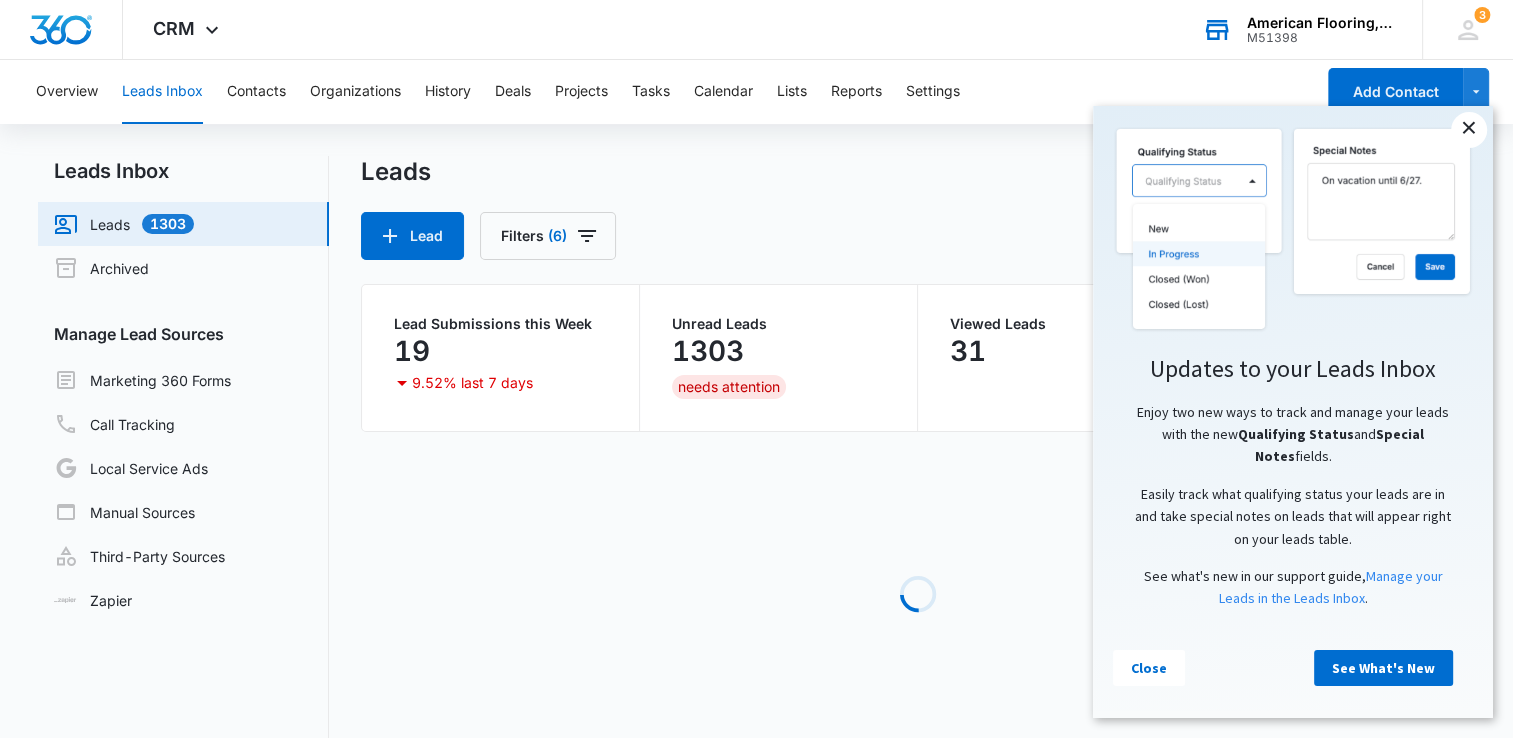 click on "×" at bounding box center (1469, 130) 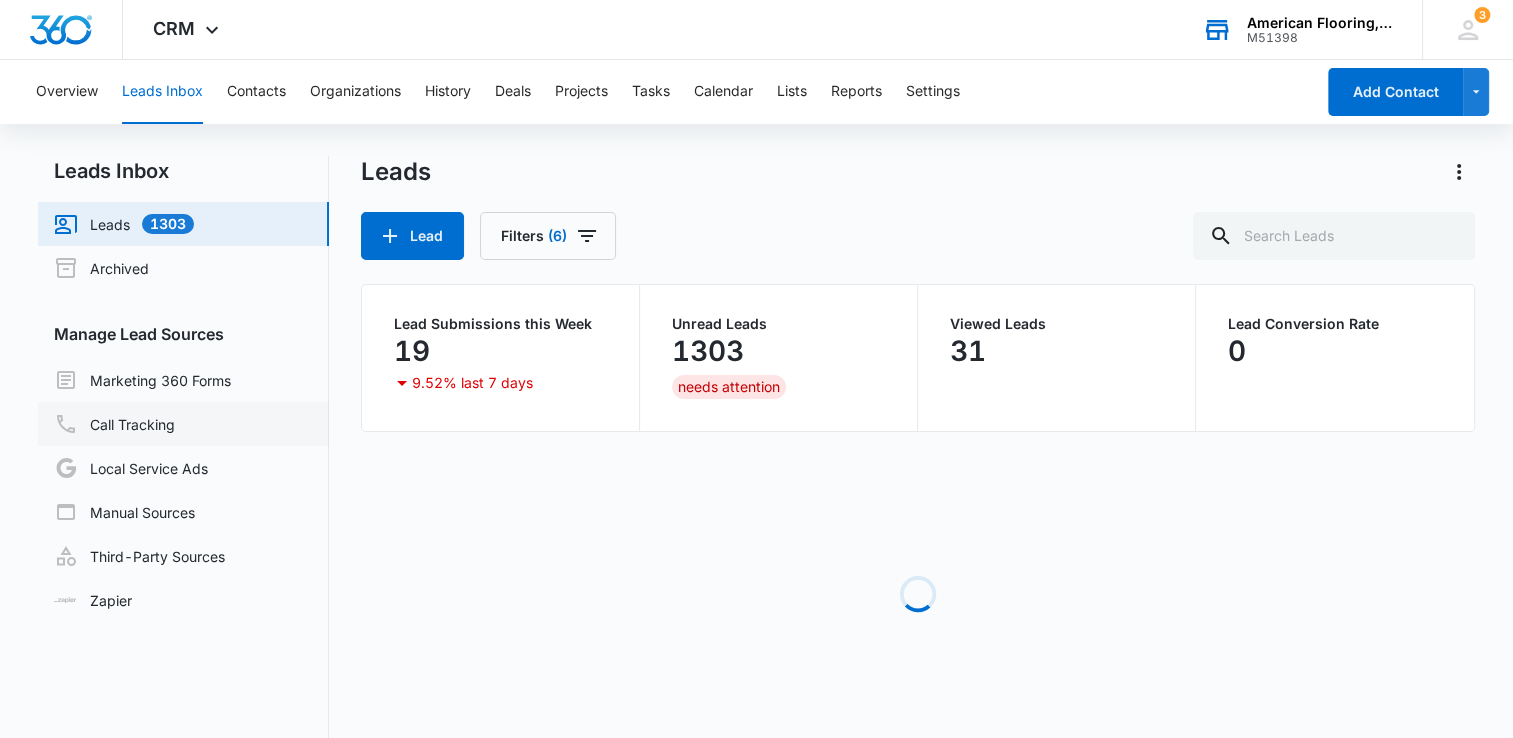 click on "Call Tracking" at bounding box center (114, 424) 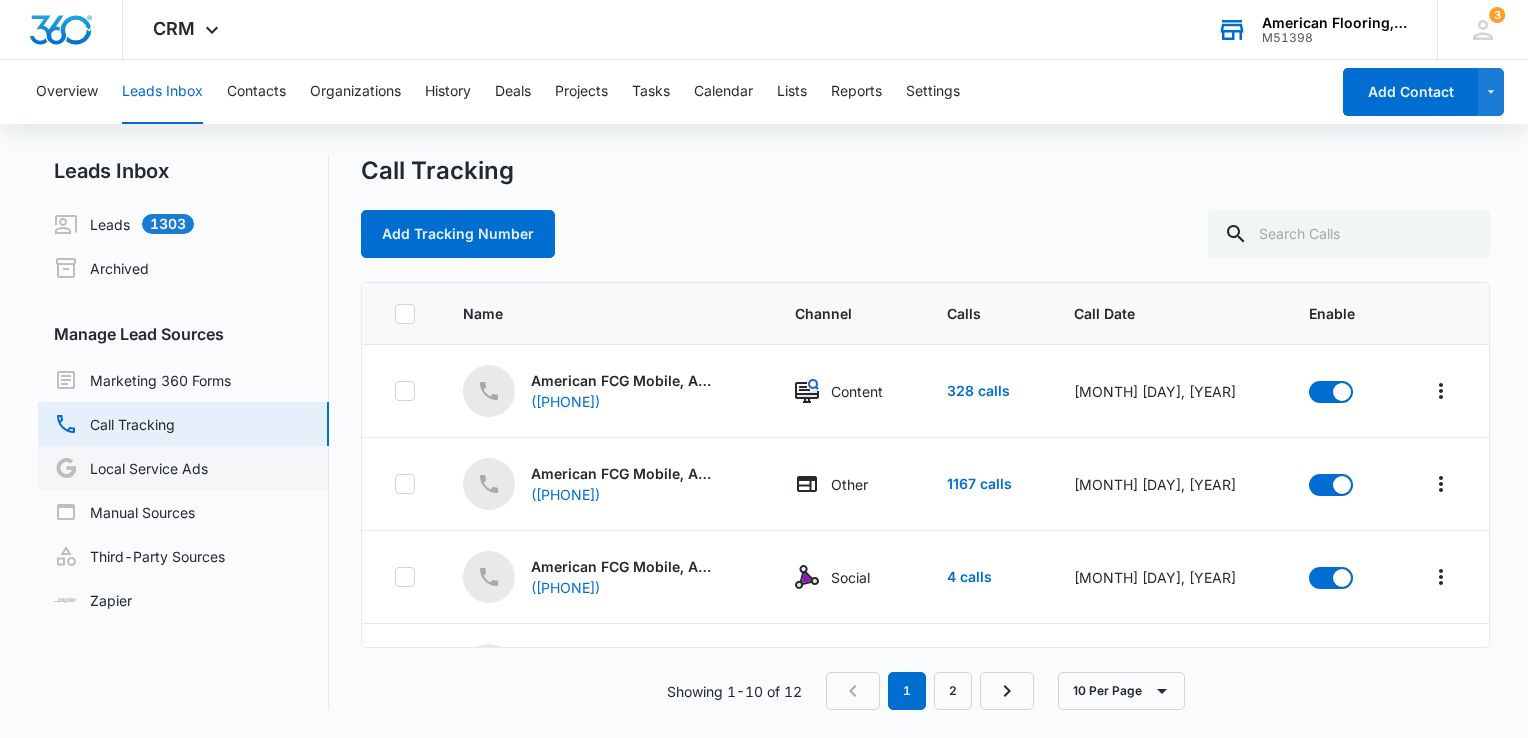 click on "Local Service Ads" at bounding box center [131, 468] 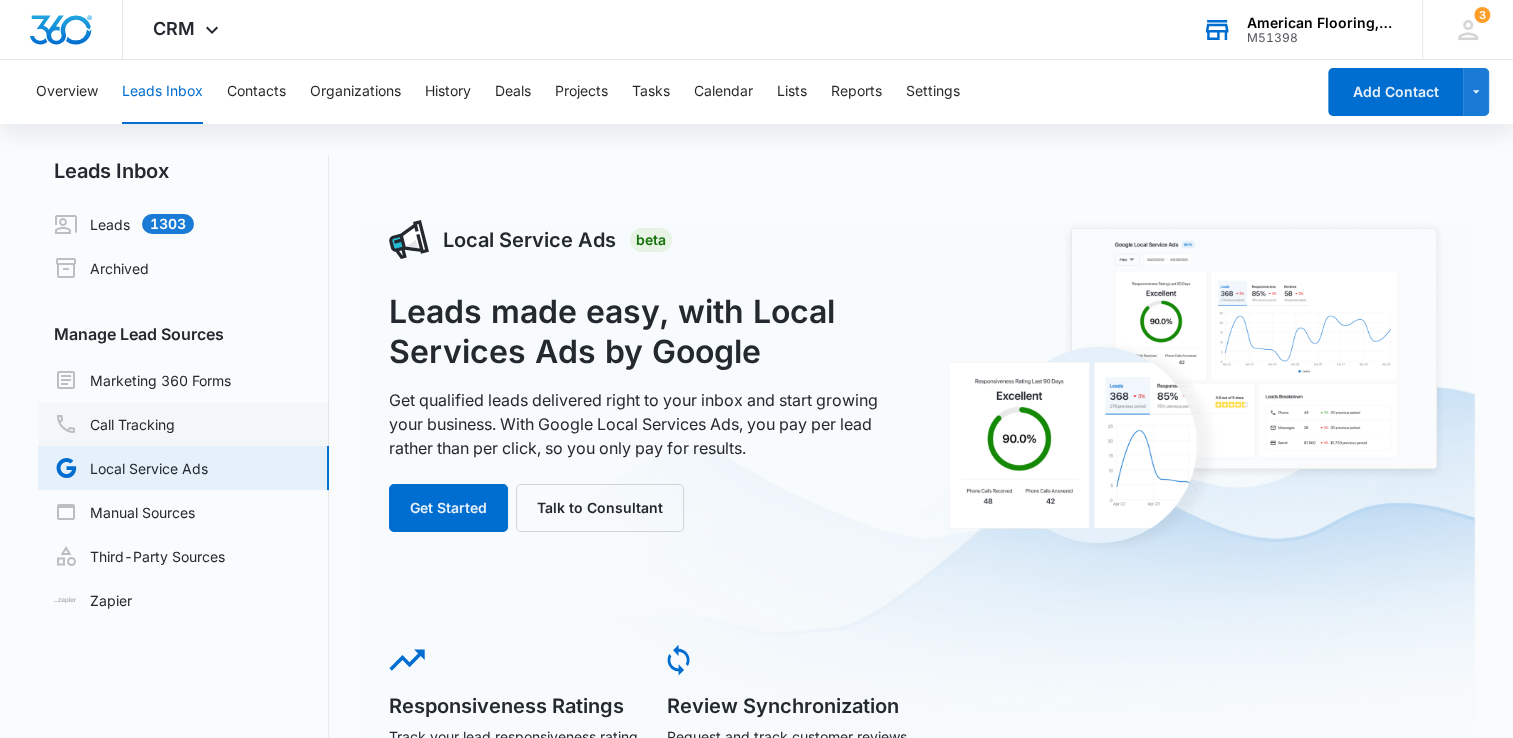 click on "Call Tracking" at bounding box center [114, 424] 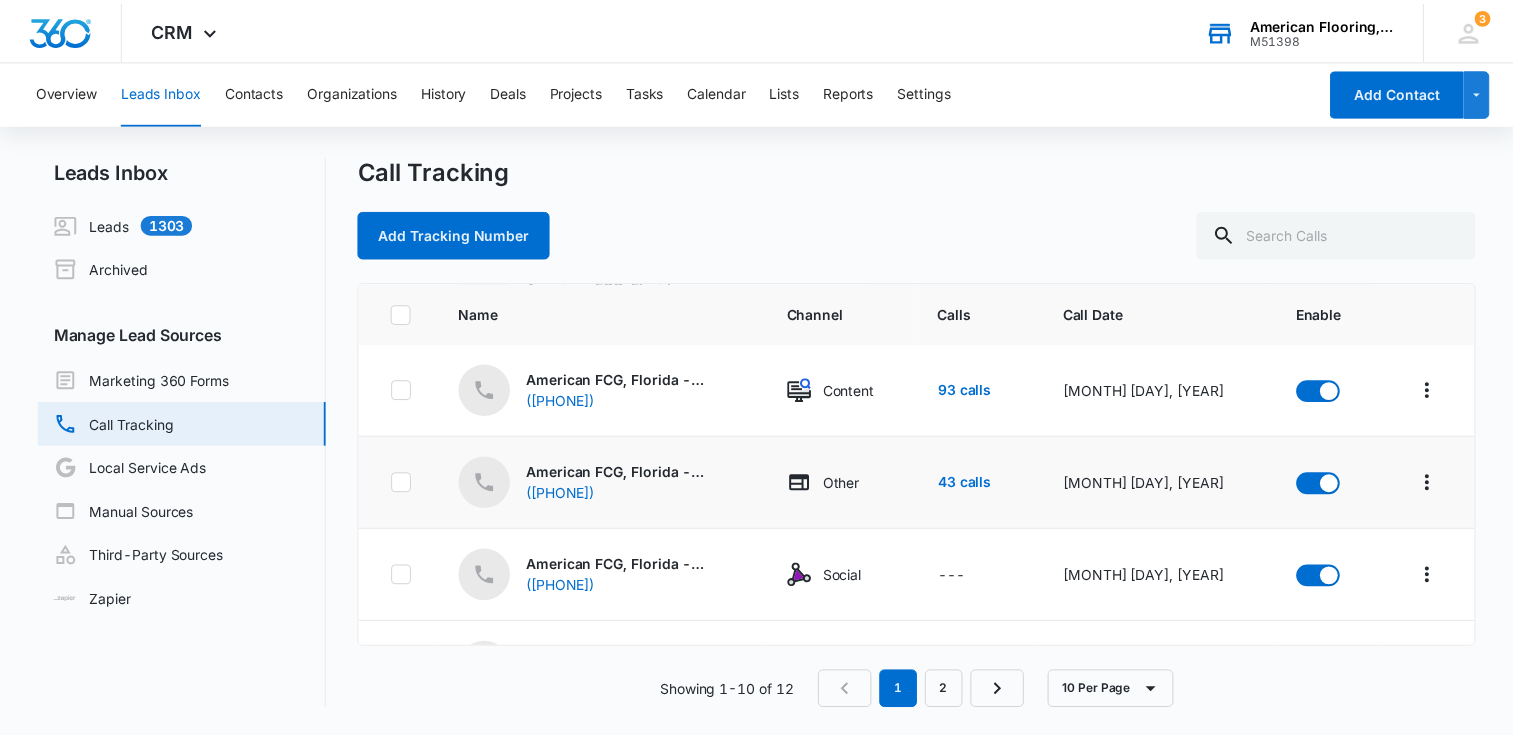 scroll, scrollTop: 466, scrollLeft: 0, axis: vertical 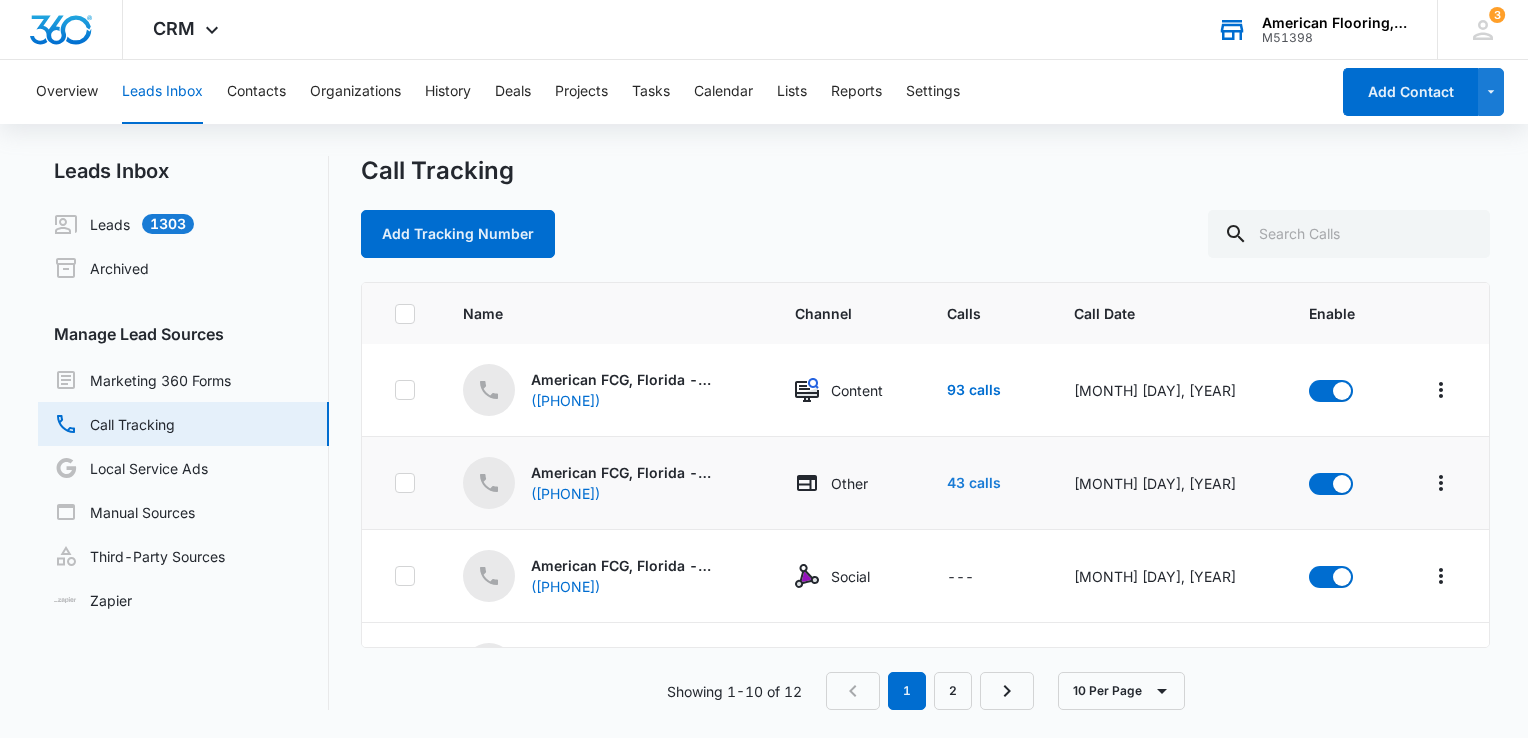 click on "43 calls" at bounding box center [974, 483] 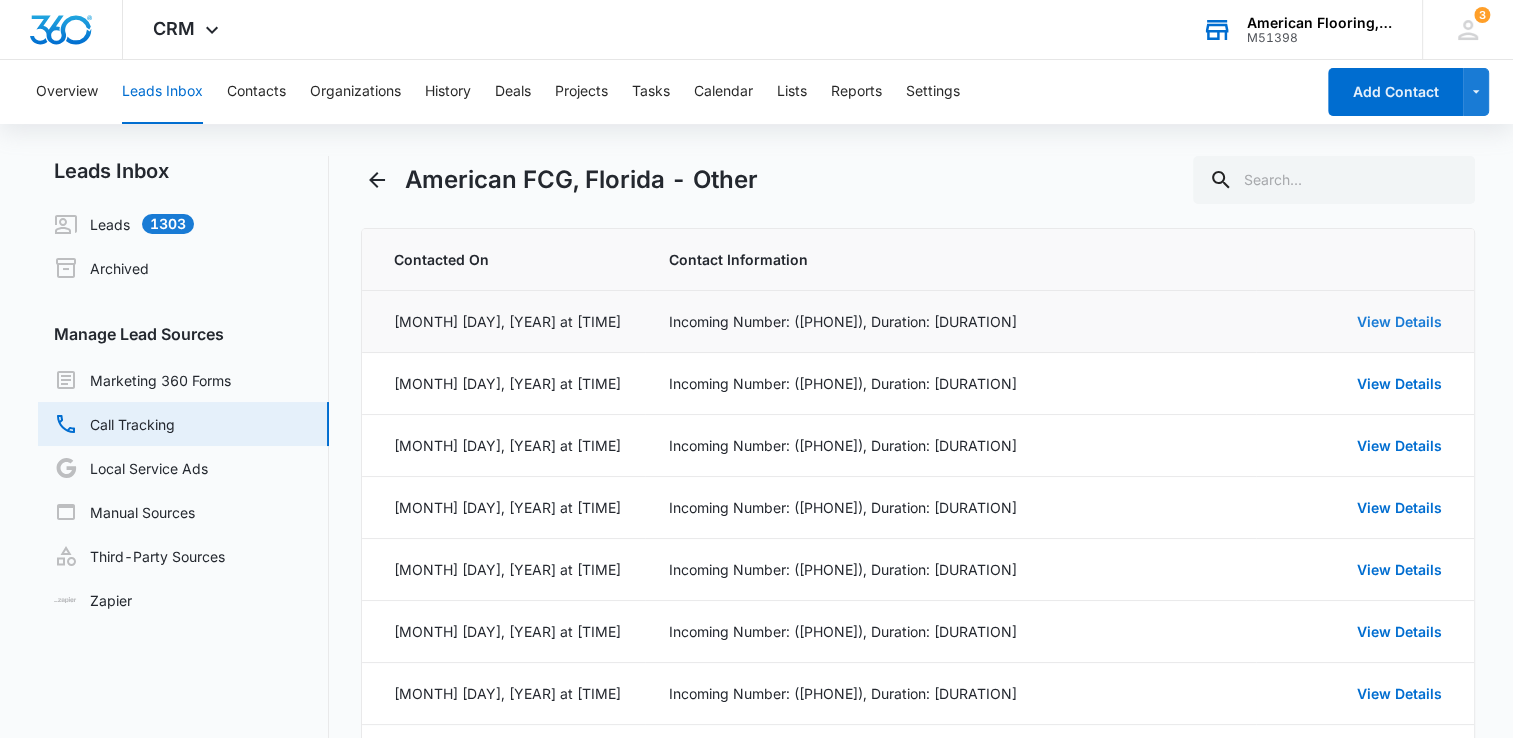 click on "View Details" at bounding box center [1399, 321] 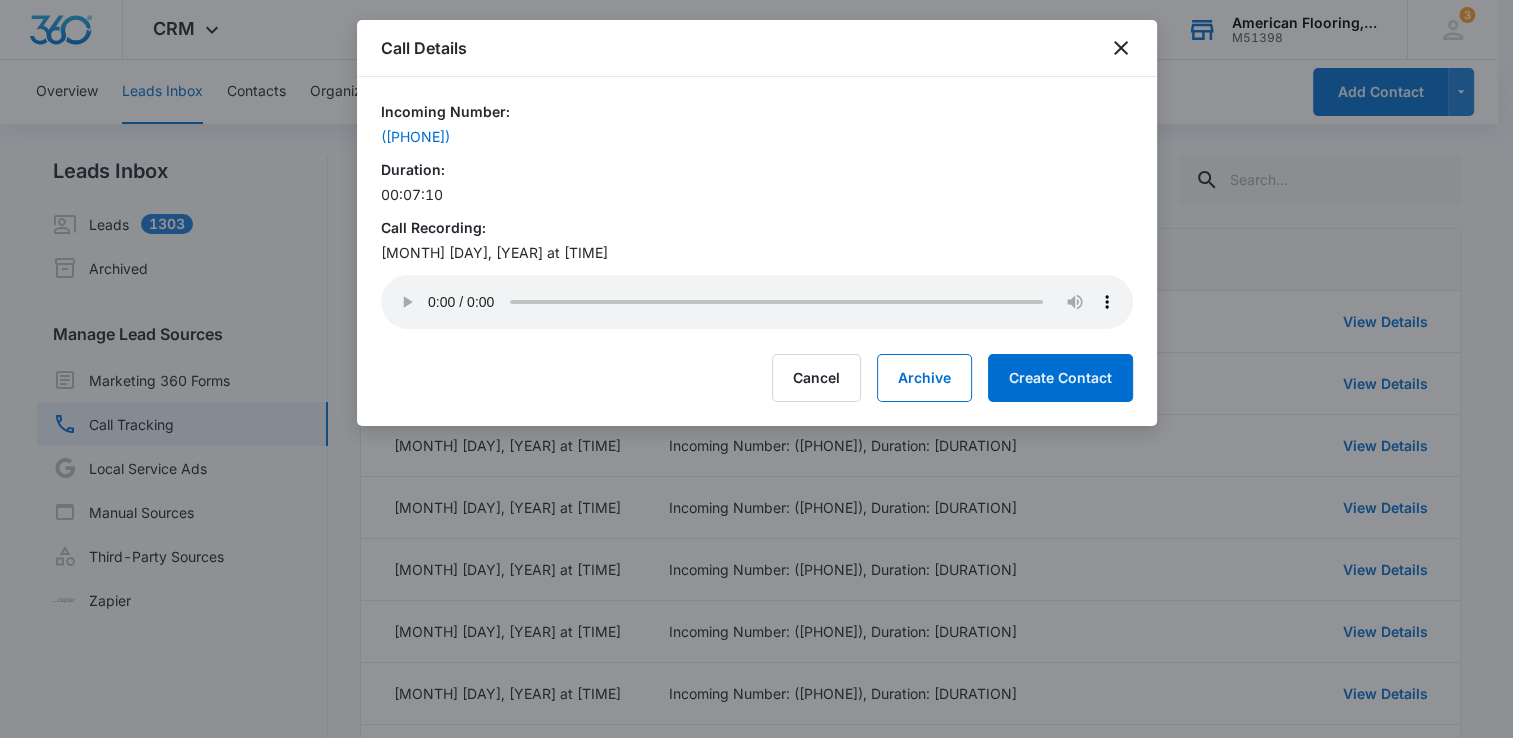type 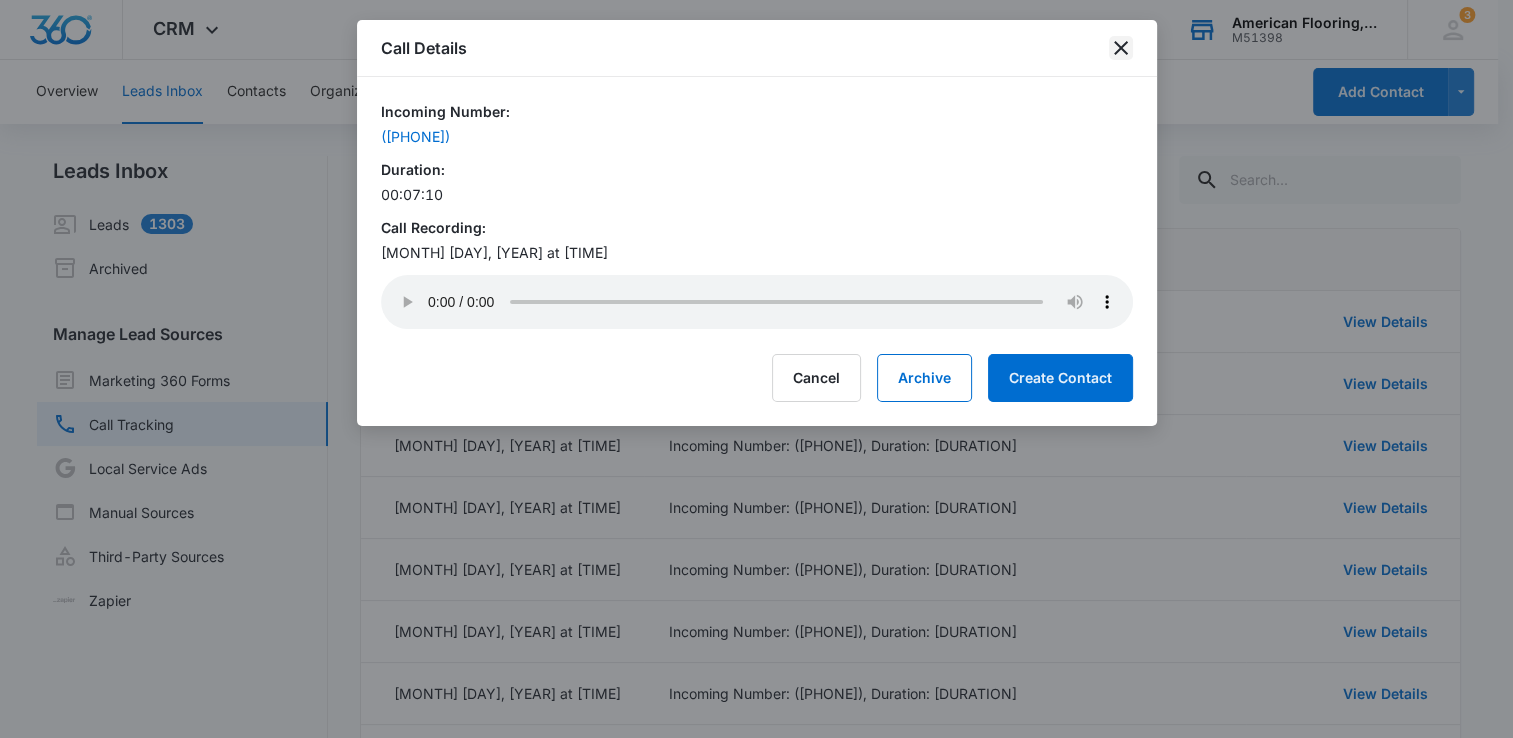click 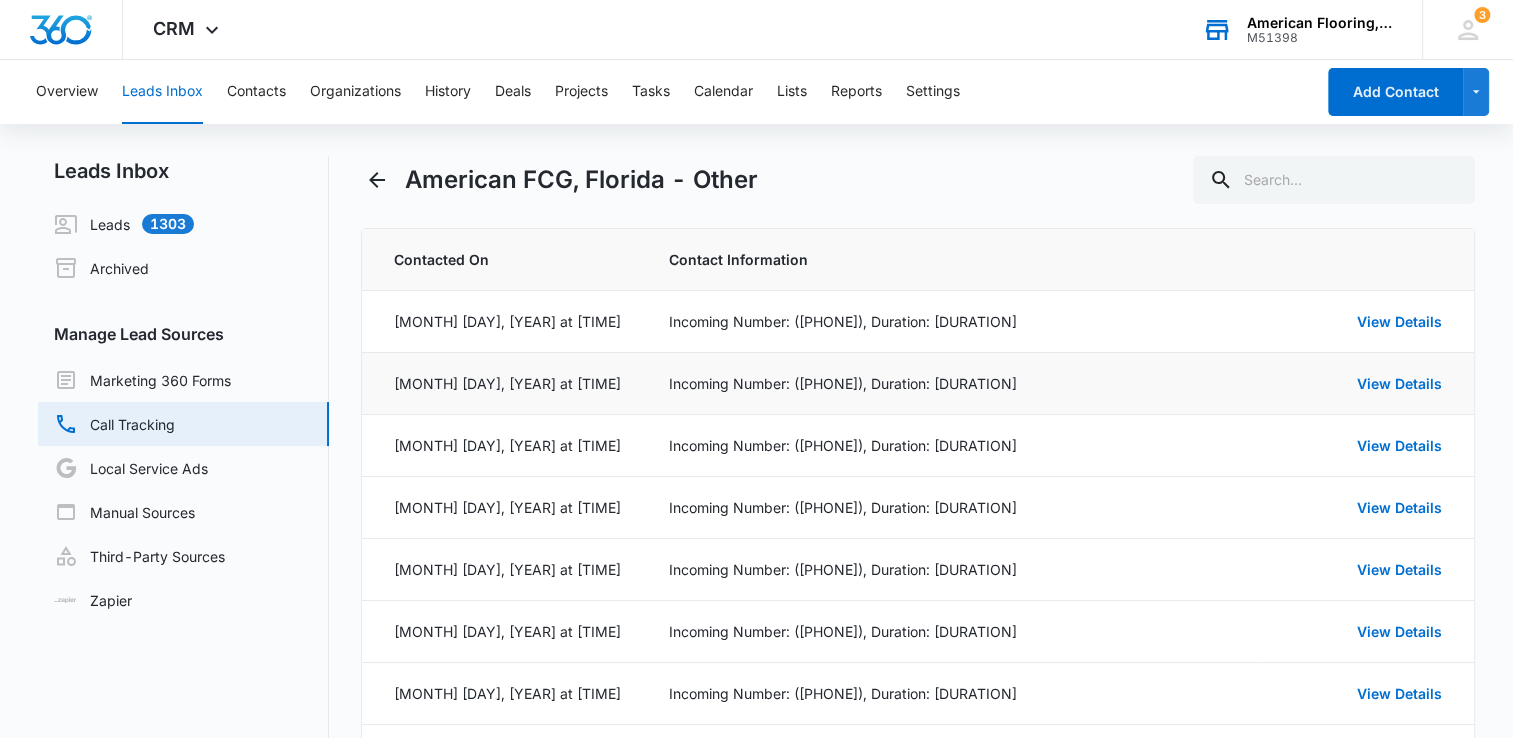 click on "Incoming Number: ([PHONE]), Duration: [DURATION]" at bounding box center (951, 383) 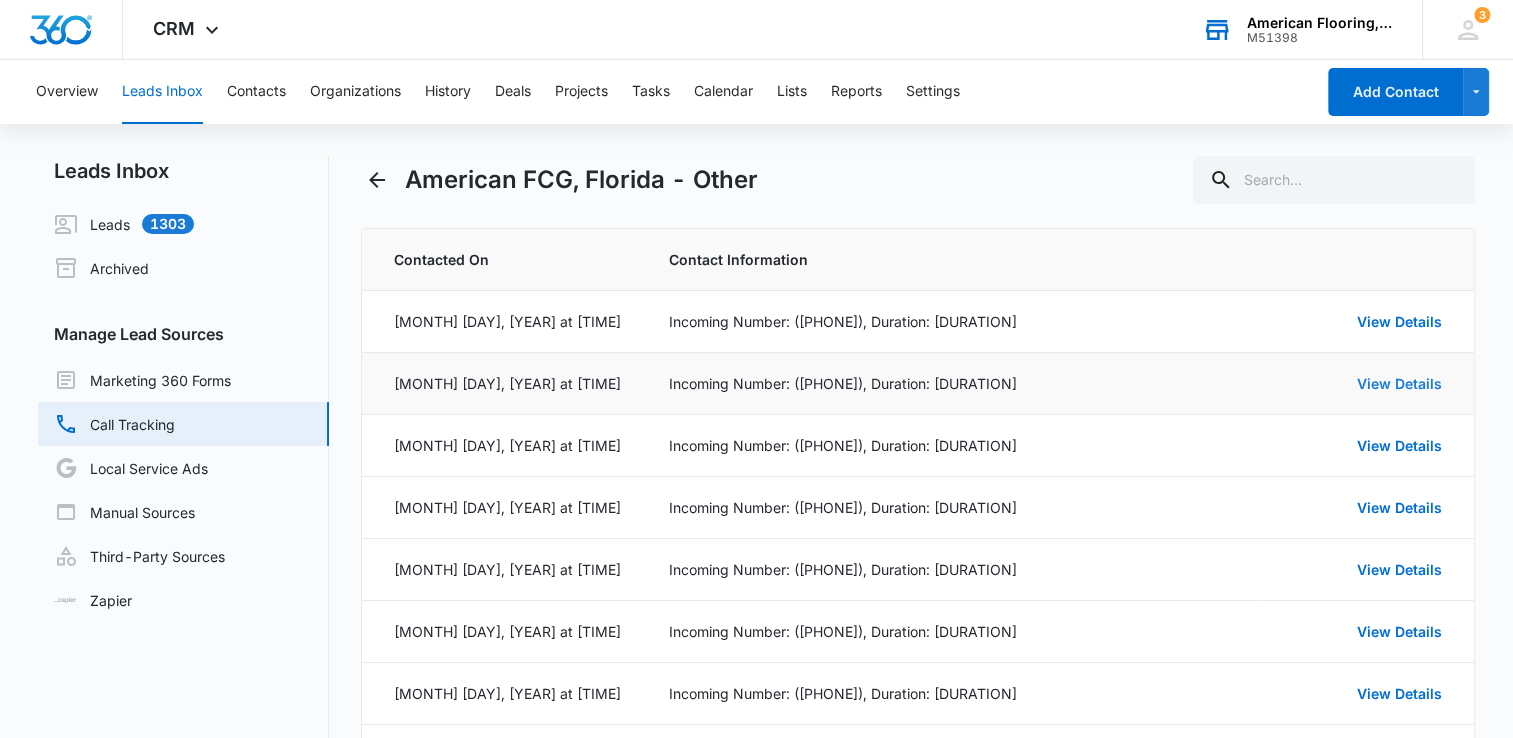 click on "View Details" at bounding box center [1399, 383] 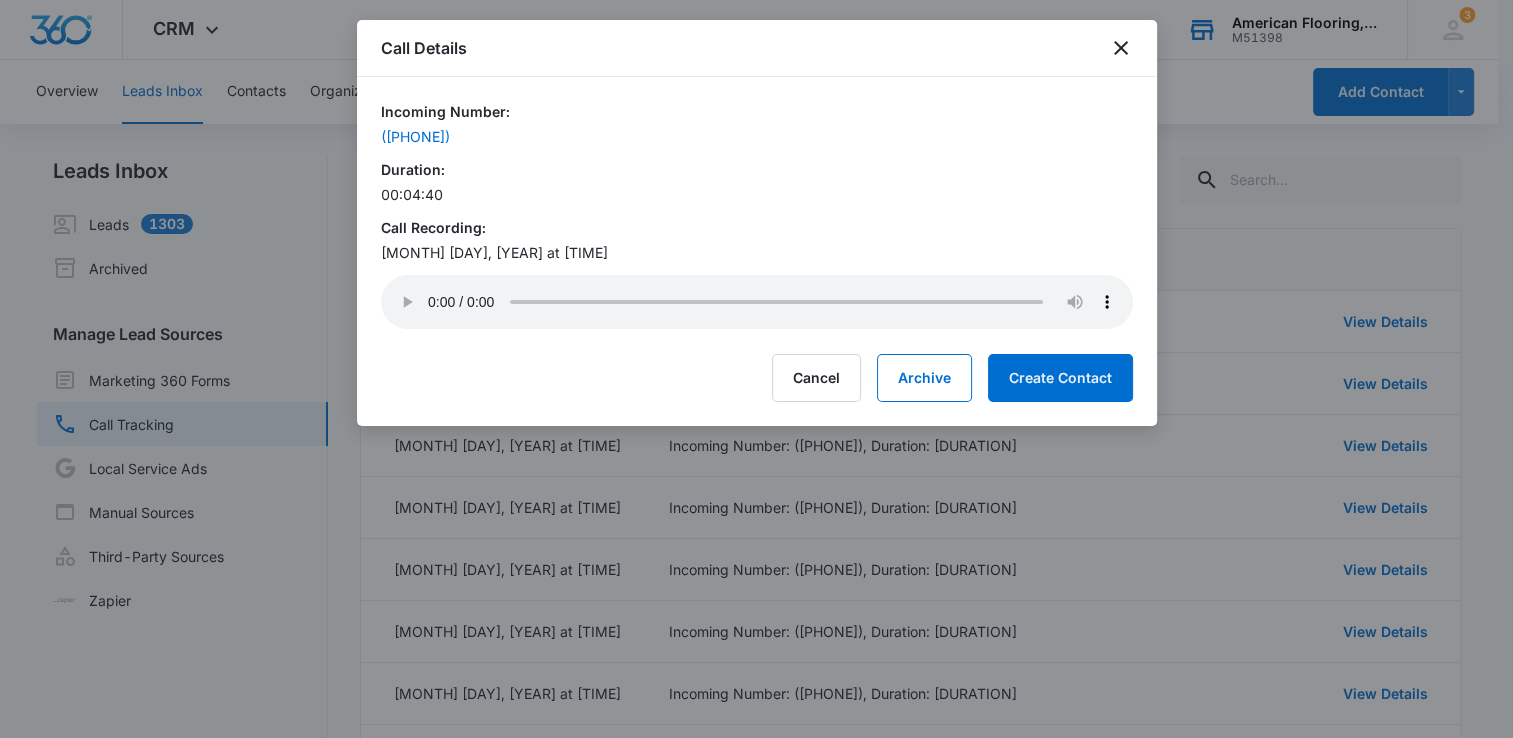type 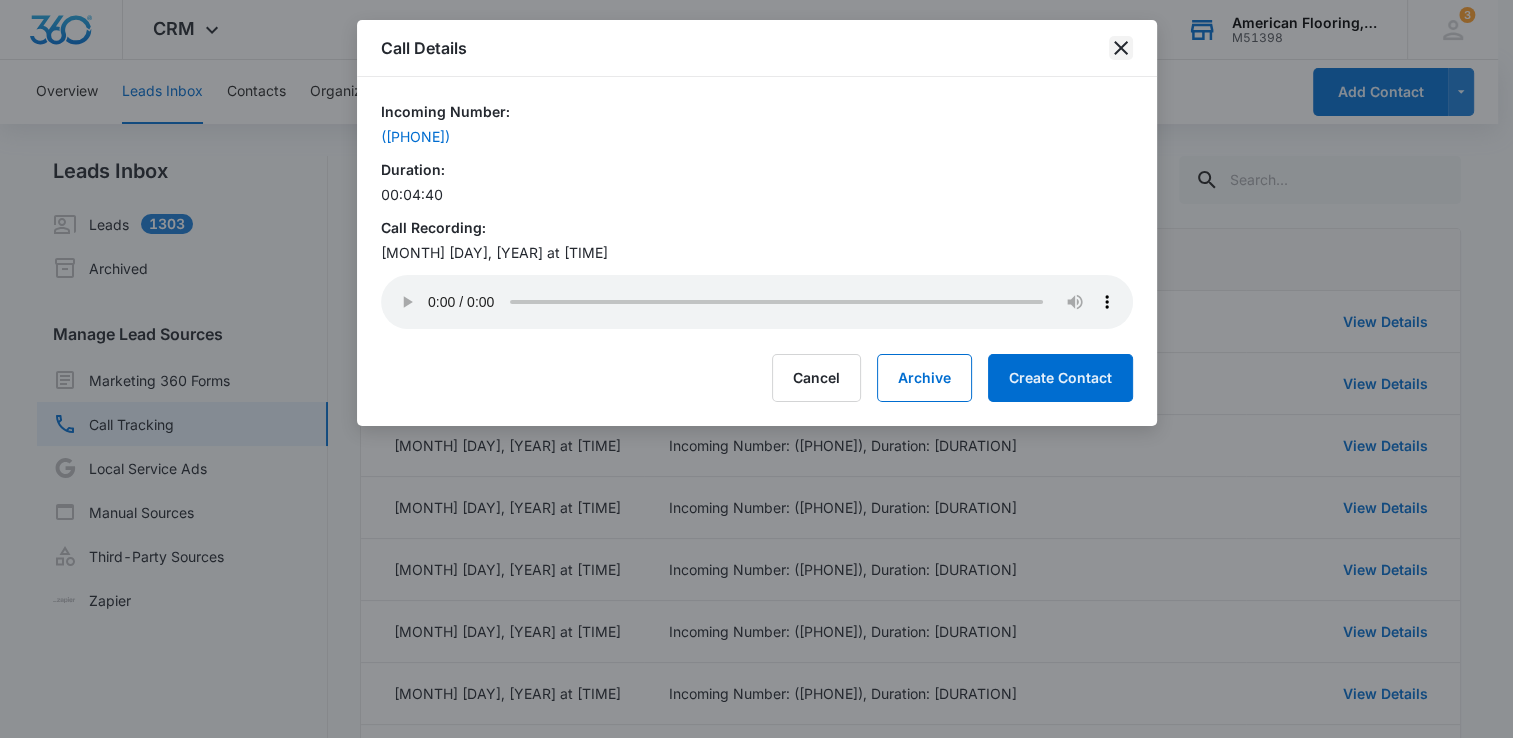 click 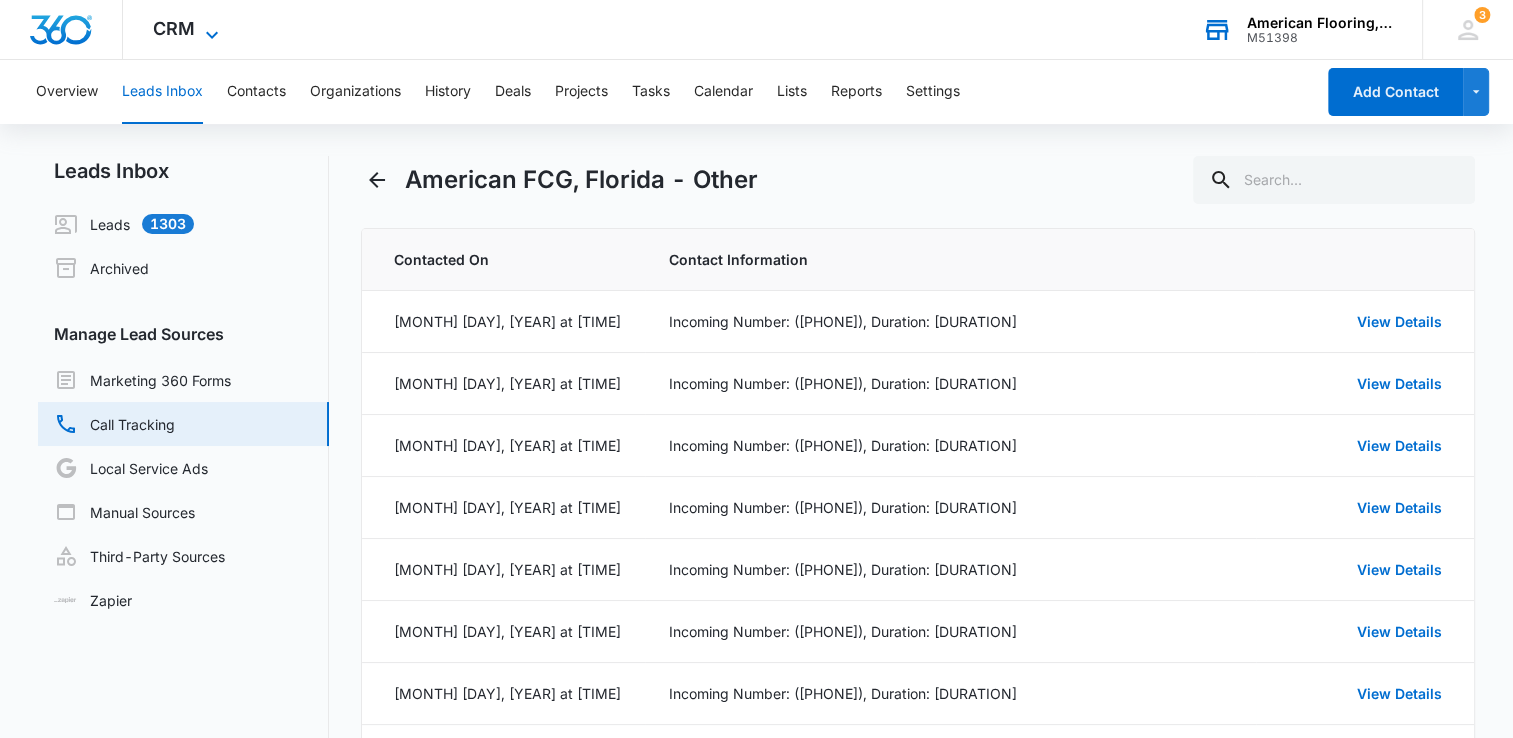 click on "CRM" at bounding box center [174, 28] 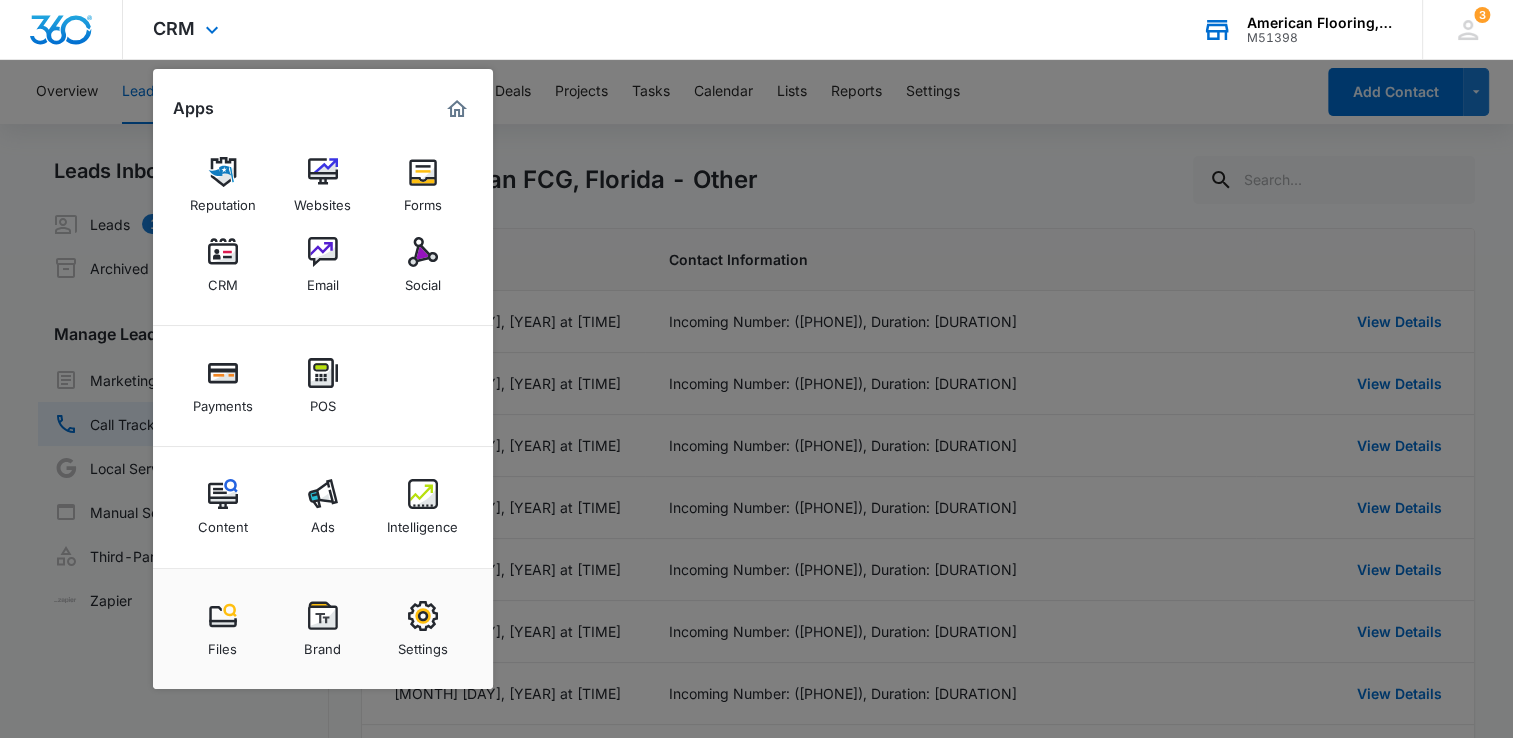 click at bounding box center [457, 109] 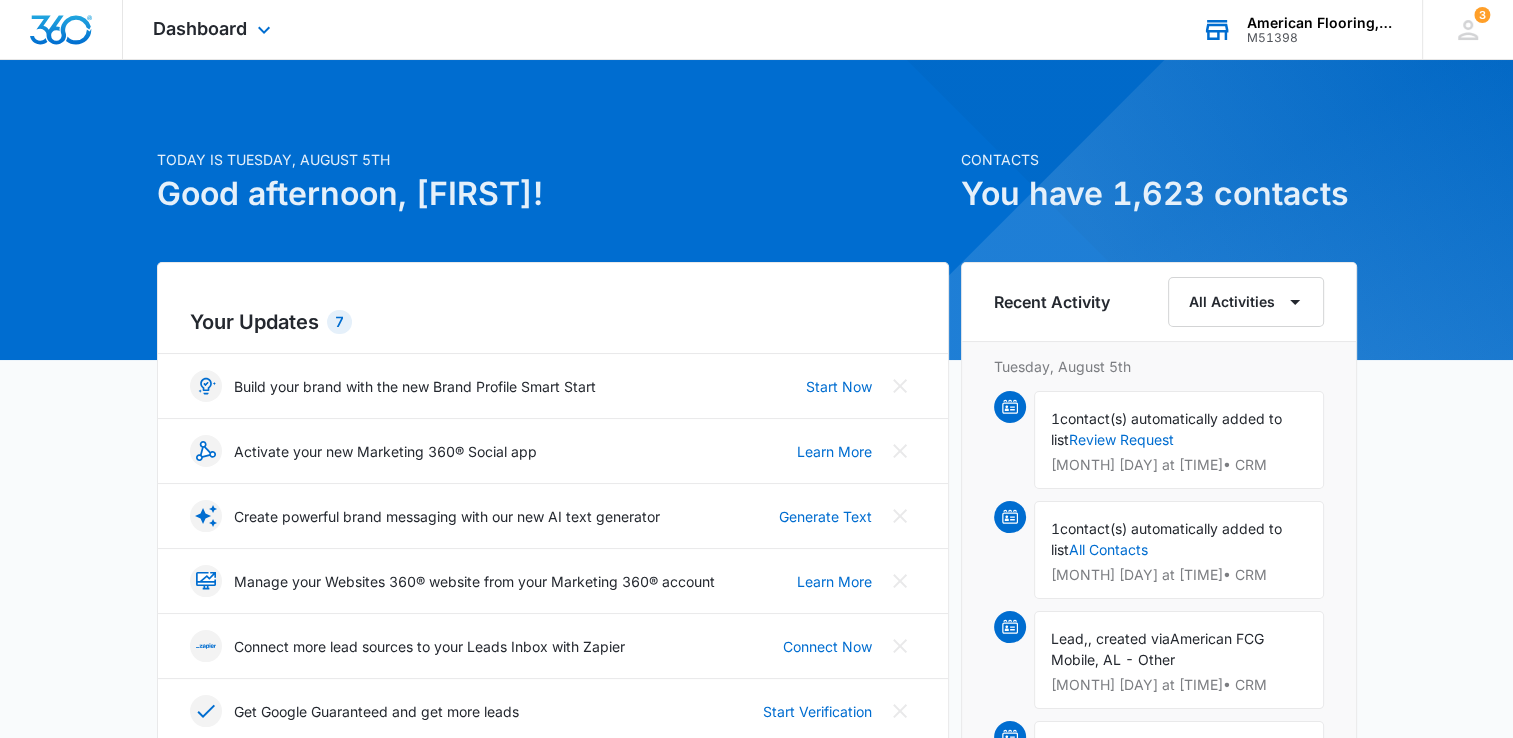 click at bounding box center [61, 30] 